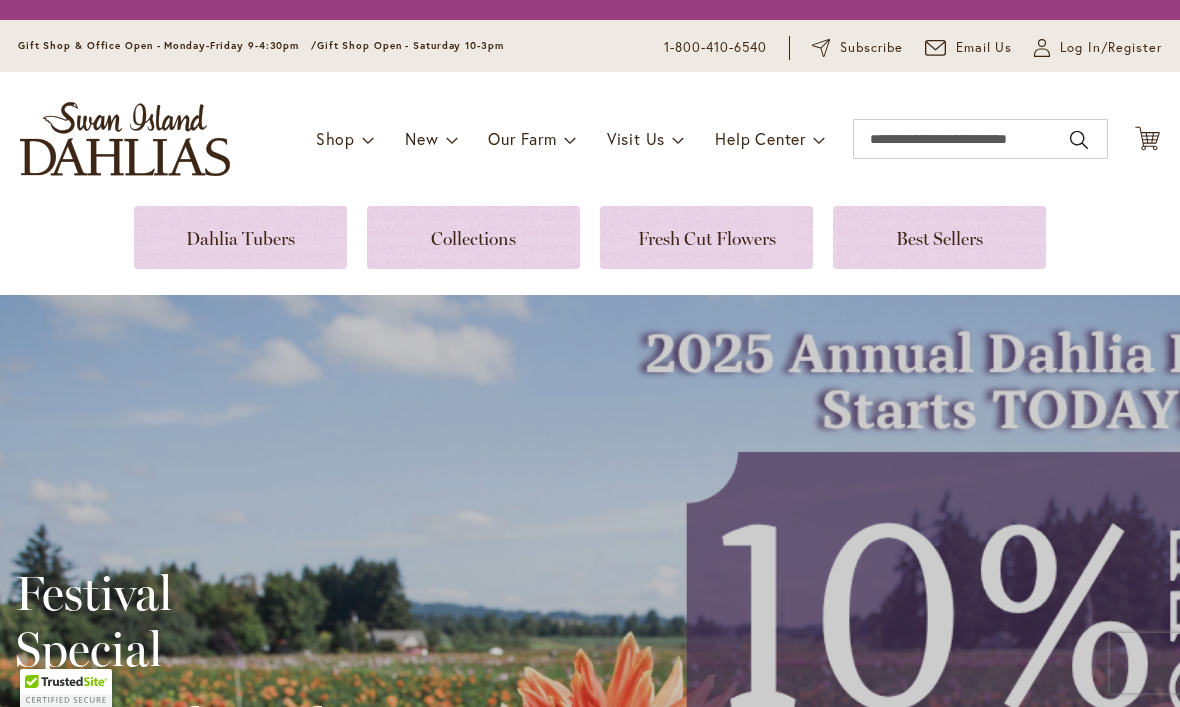 scroll, scrollTop: 0, scrollLeft: 0, axis: both 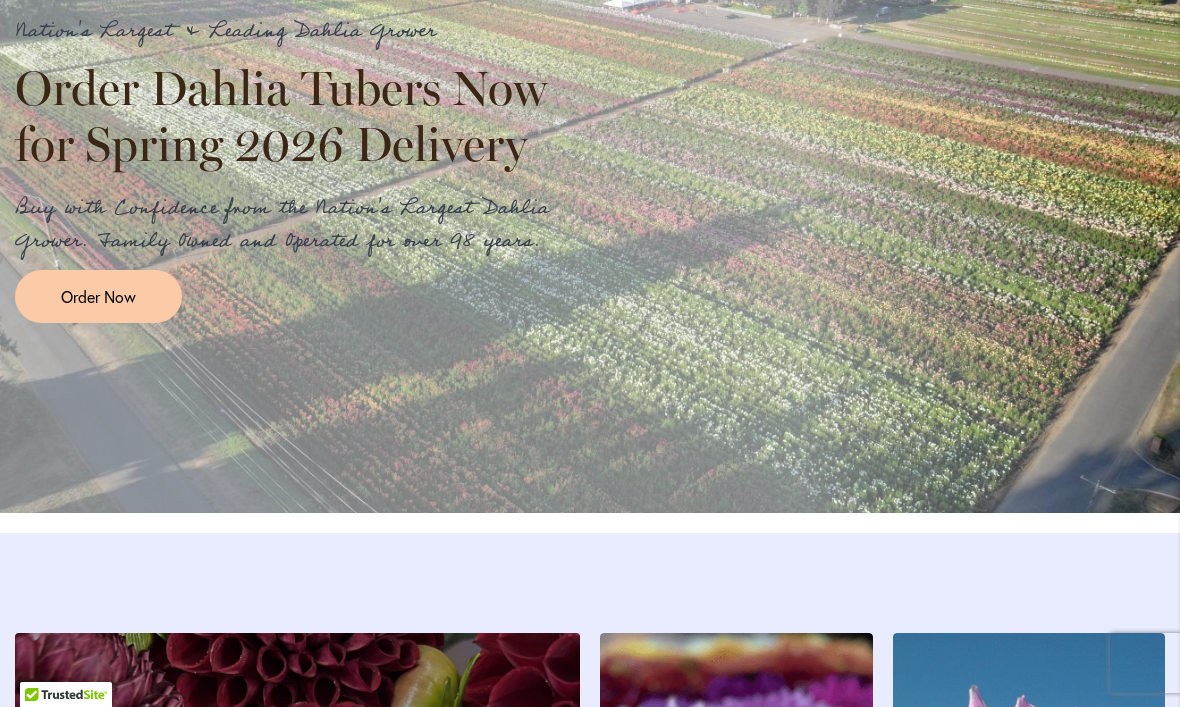 click on "Order Now" at bounding box center (98, 296) 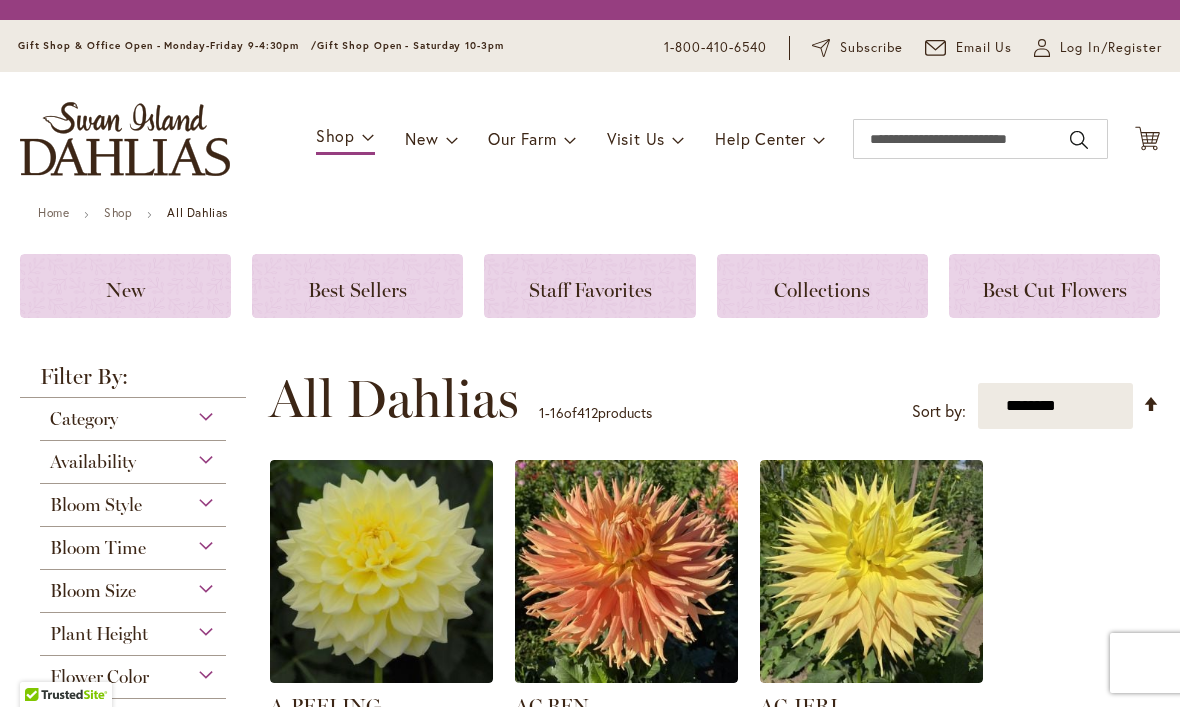 scroll, scrollTop: 0, scrollLeft: 0, axis: both 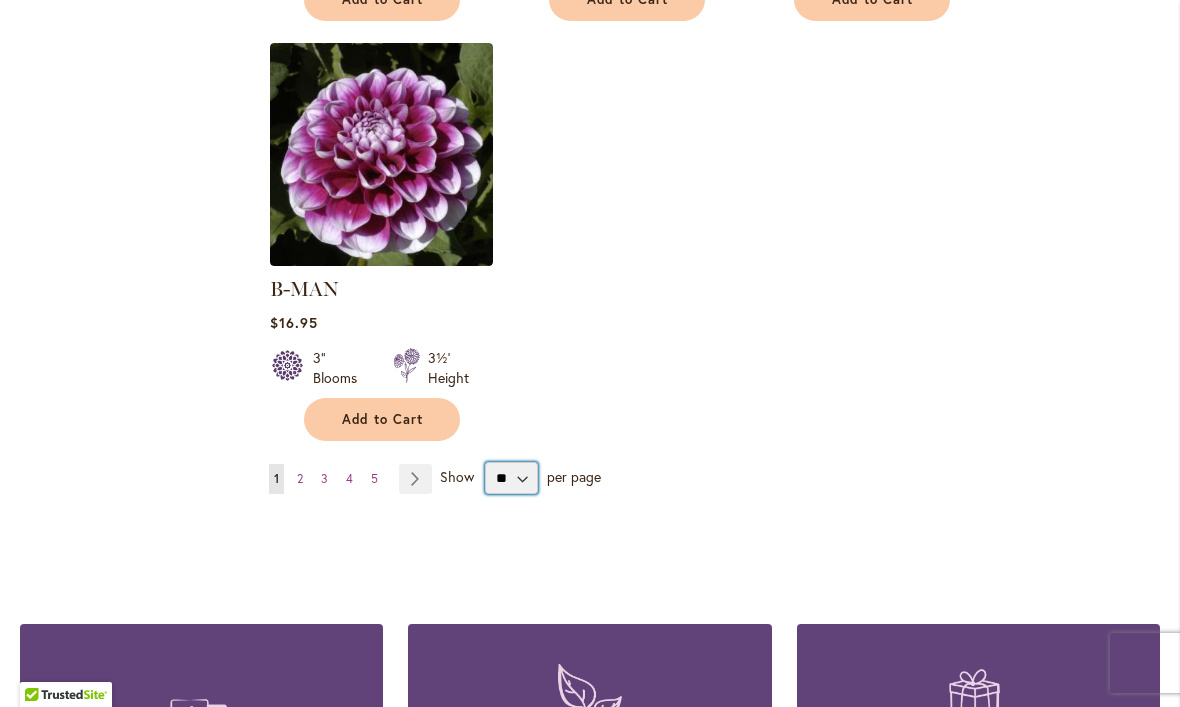 click on "**
**
**
**" at bounding box center (511, 478) 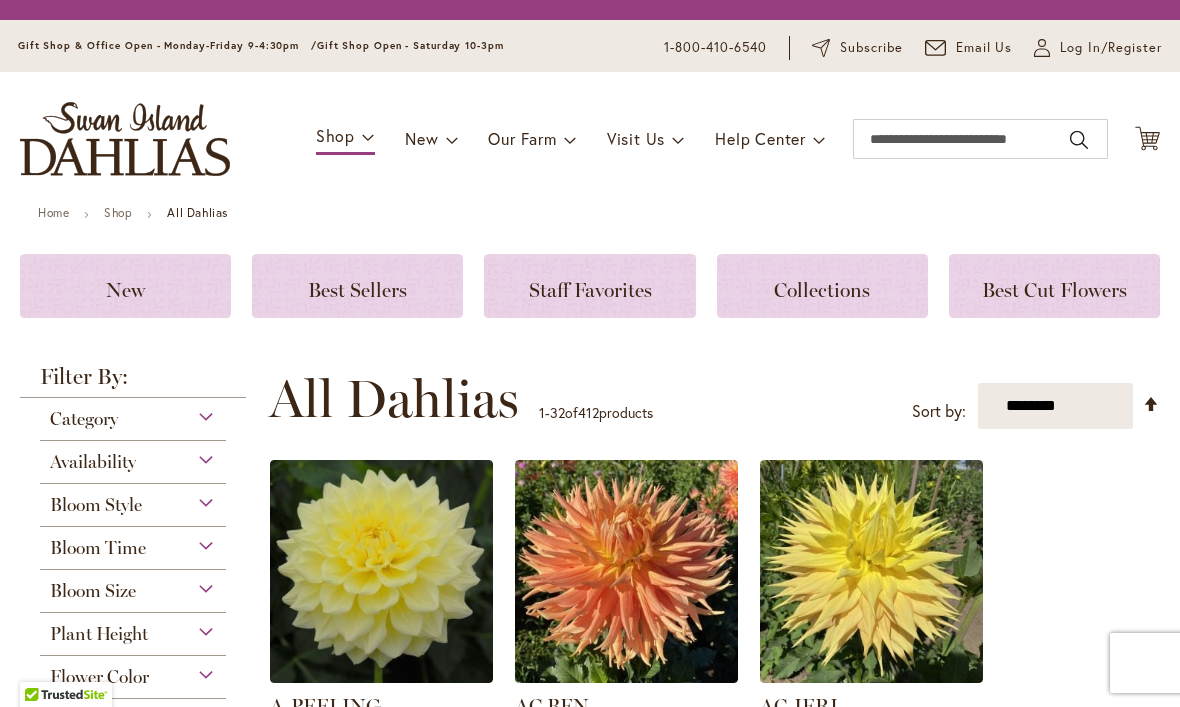 scroll, scrollTop: 0, scrollLeft: 0, axis: both 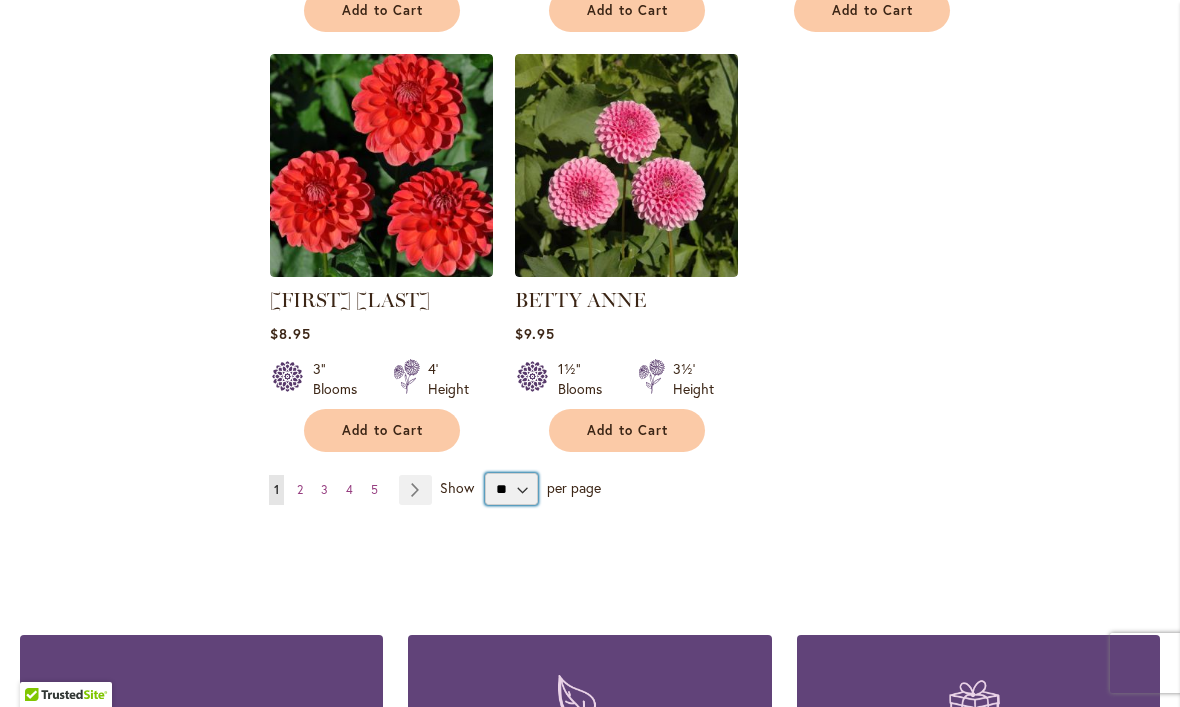 click on "**
**
**
**" at bounding box center (511, 489) 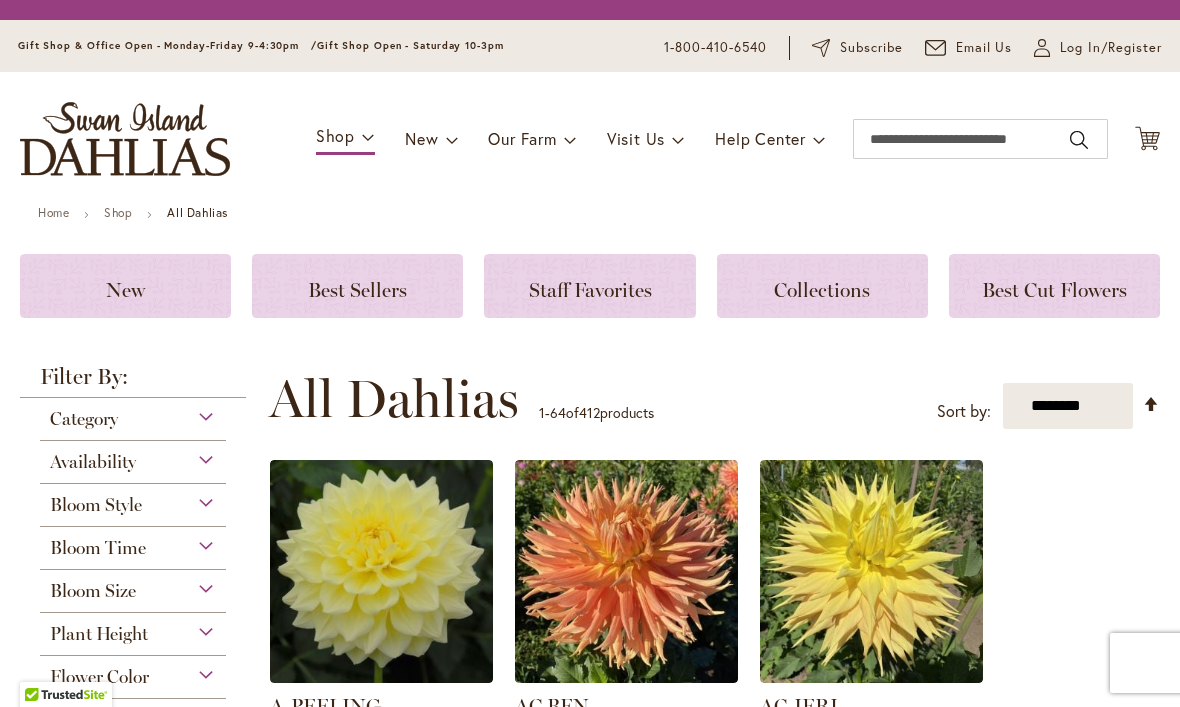 scroll, scrollTop: 1, scrollLeft: 0, axis: vertical 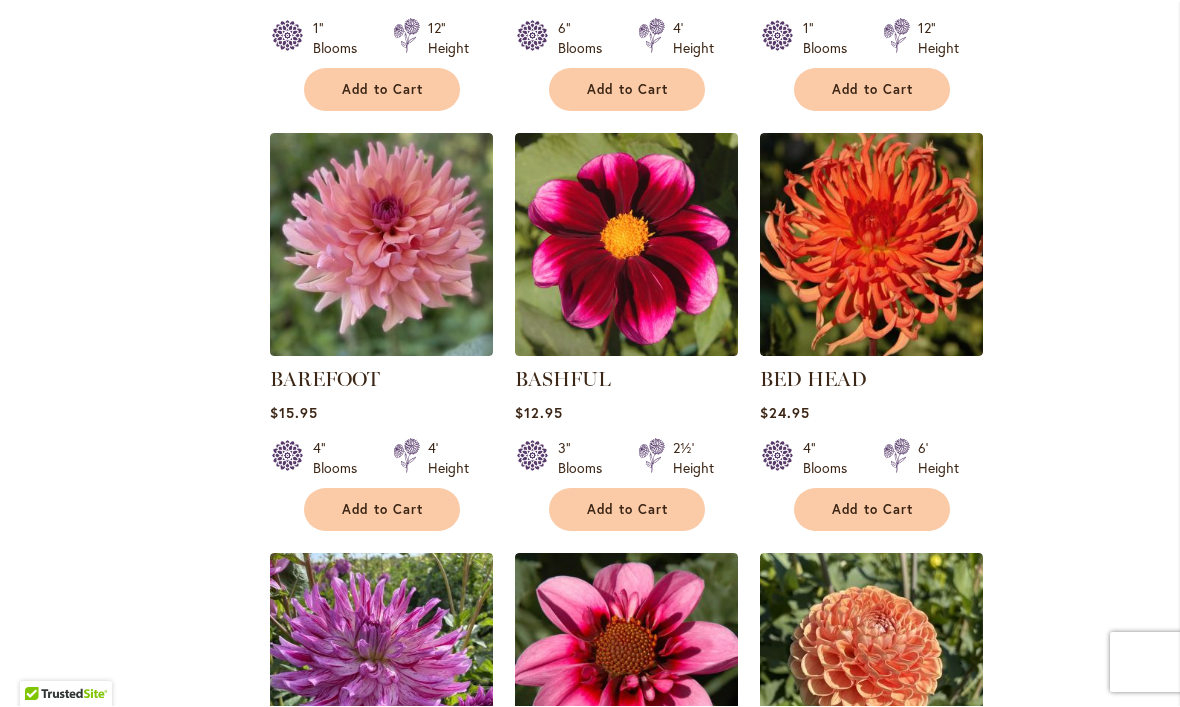 click at bounding box center (381, 245) 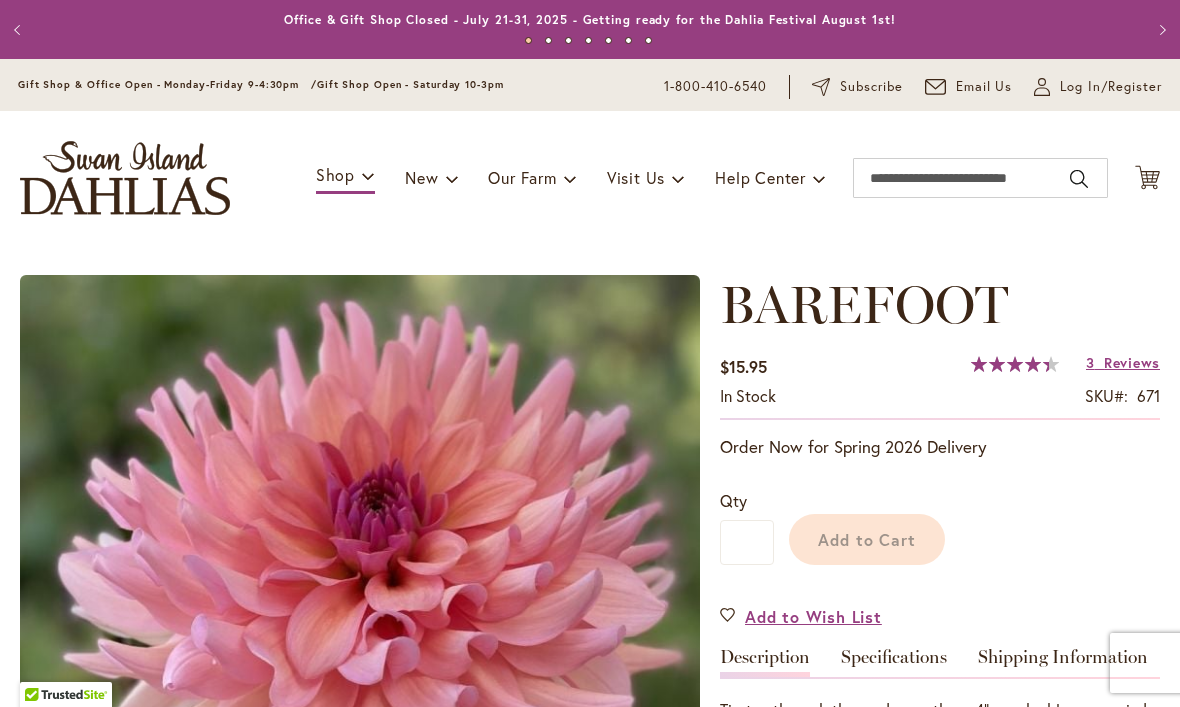 scroll, scrollTop: 0, scrollLeft: 0, axis: both 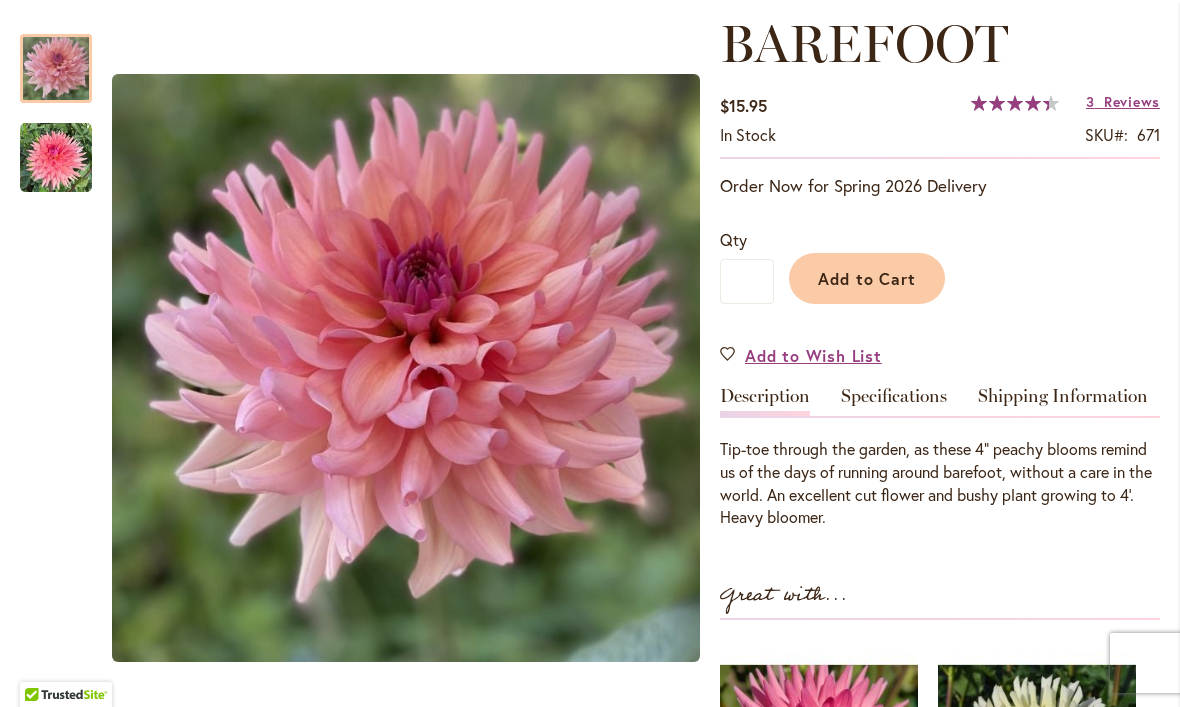 click on "Specifications" at bounding box center (894, 401) 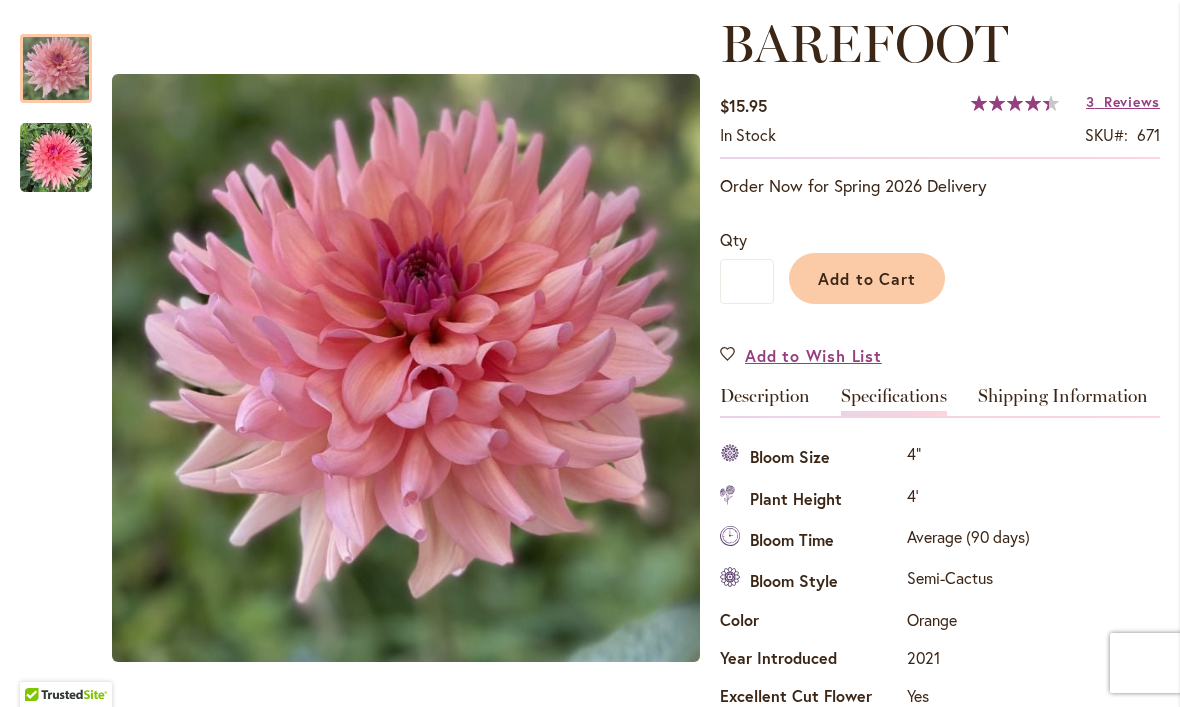 scroll, scrollTop: 665, scrollLeft: 0, axis: vertical 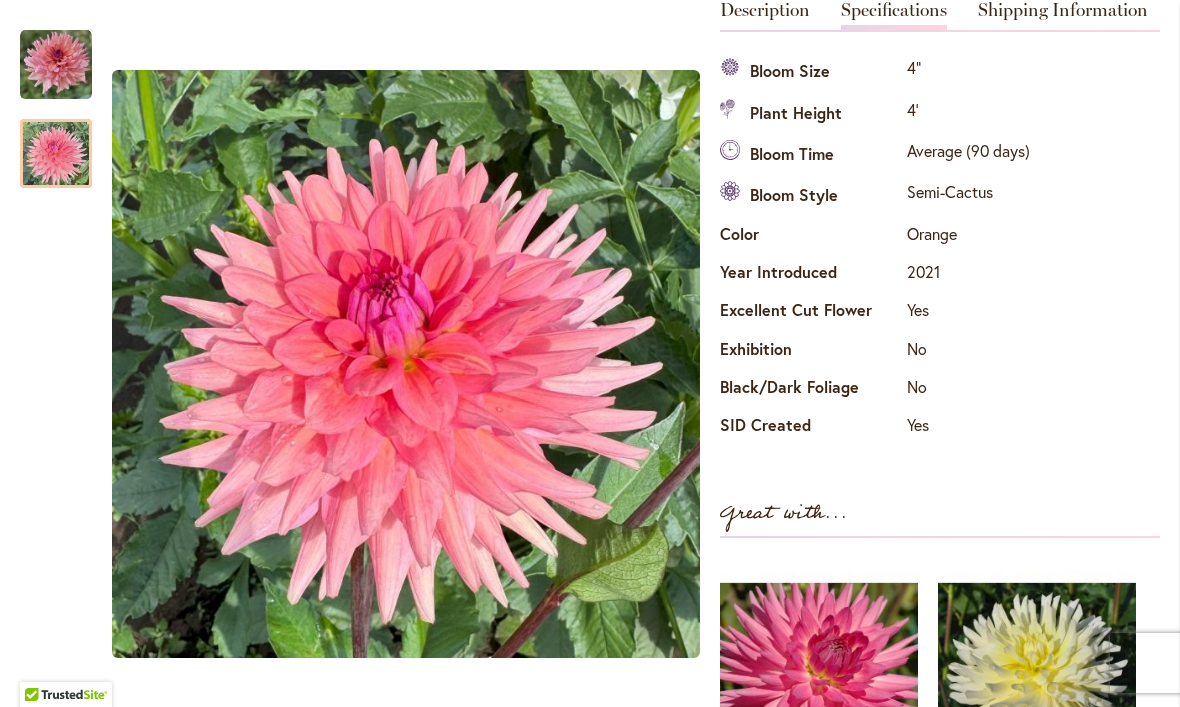 click at bounding box center [56, 154] 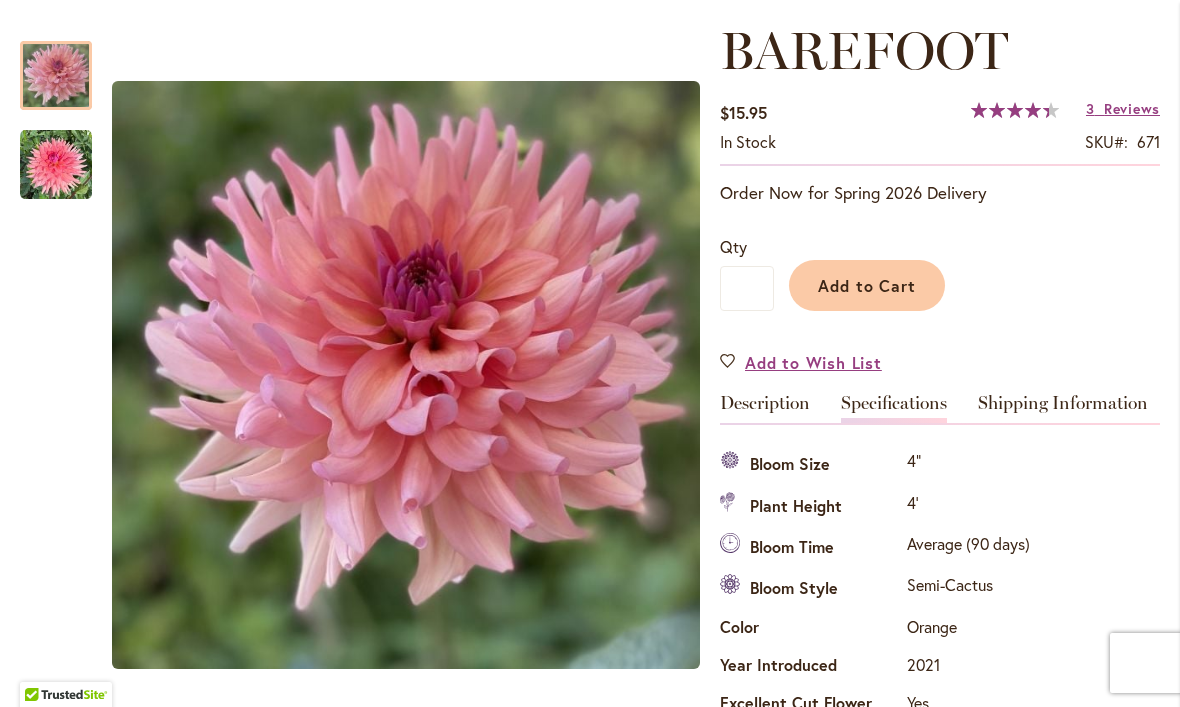 scroll, scrollTop: 276, scrollLeft: 0, axis: vertical 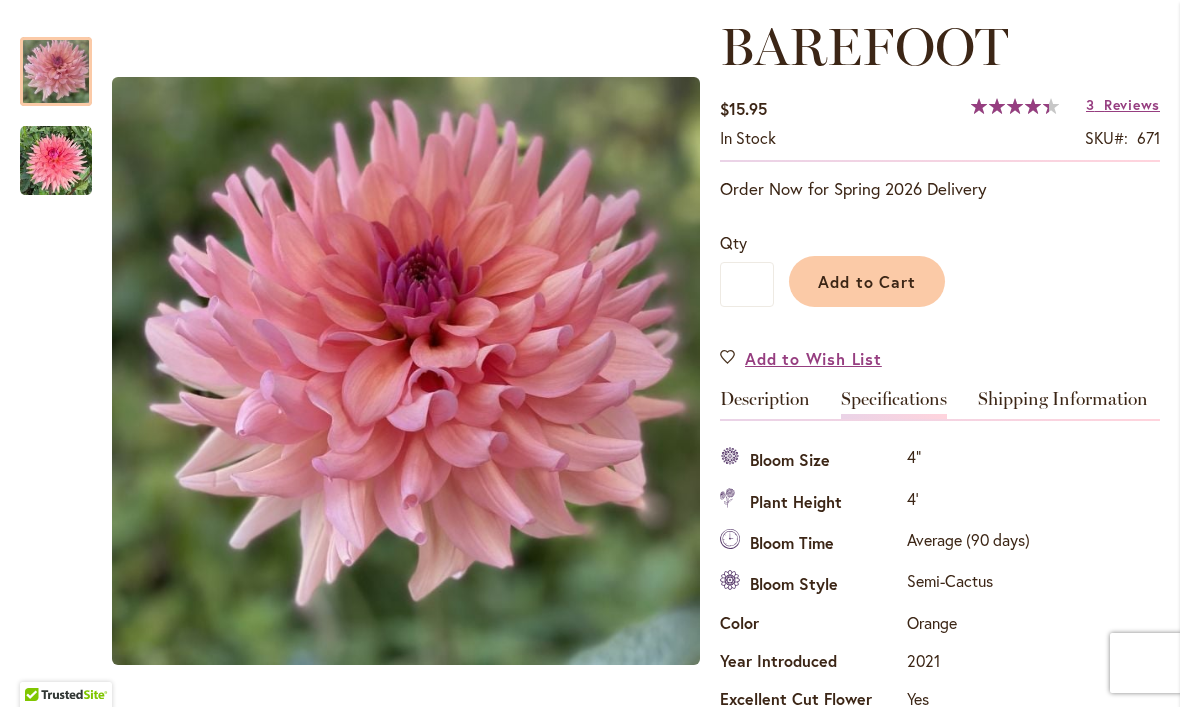 click on "Reviews" at bounding box center [1132, 104] 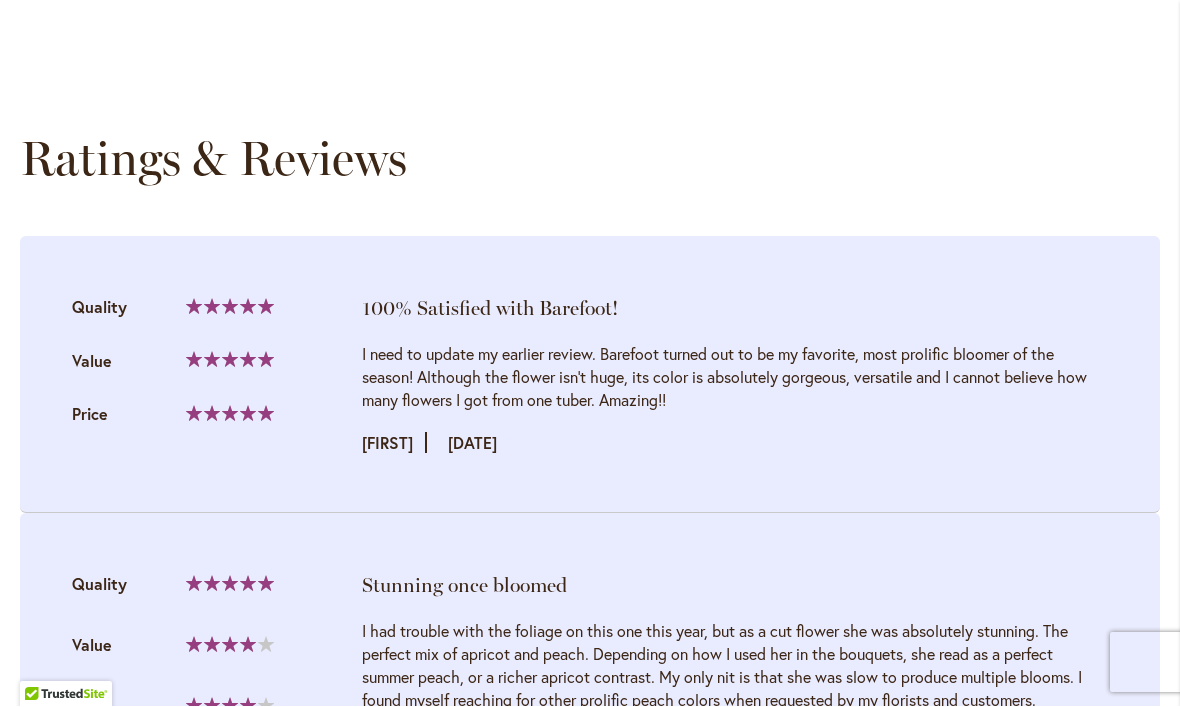 scroll, scrollTop: 2230, scrollLeft: 0, axis: vertical 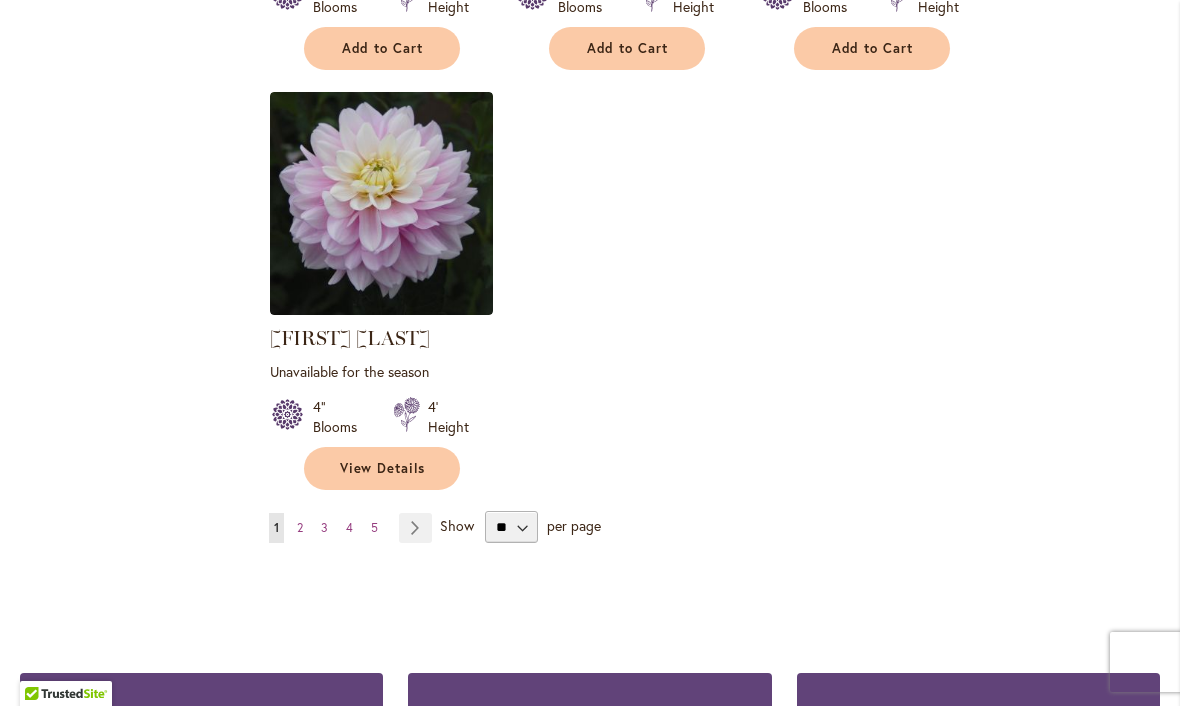 click on "Page
2" at bounding box center [300, 529] 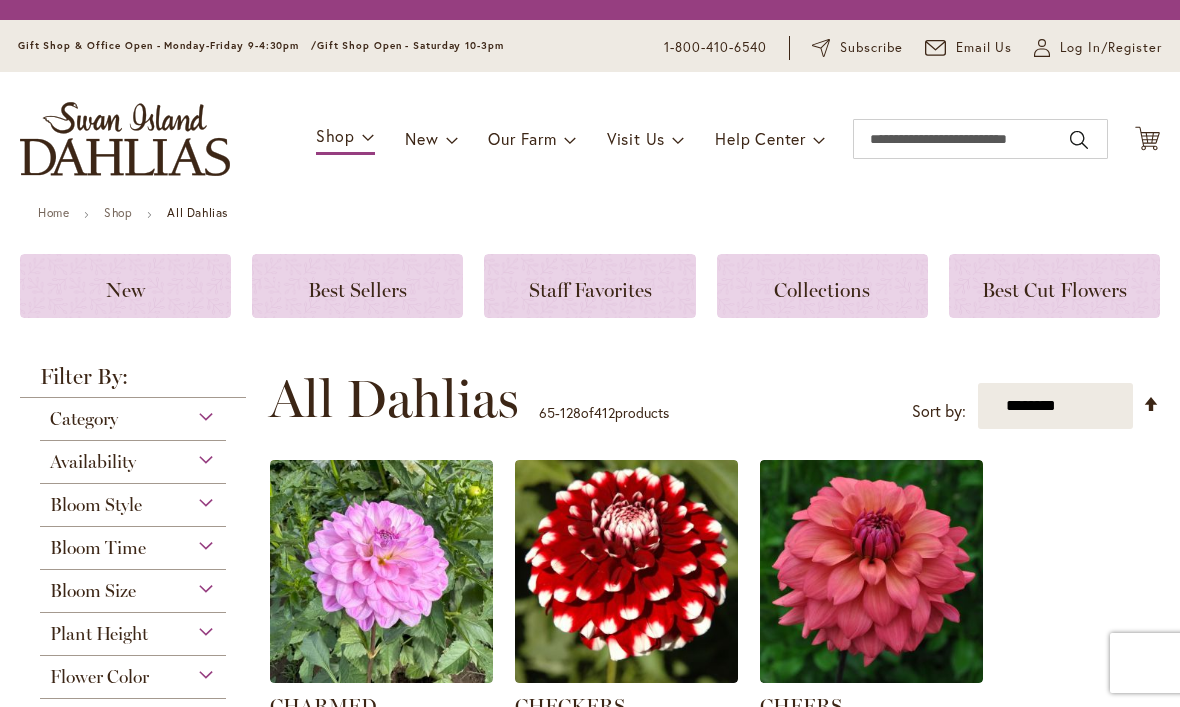 scroll, scrollTop: 1, scrollLeft: 0, axis: vertical 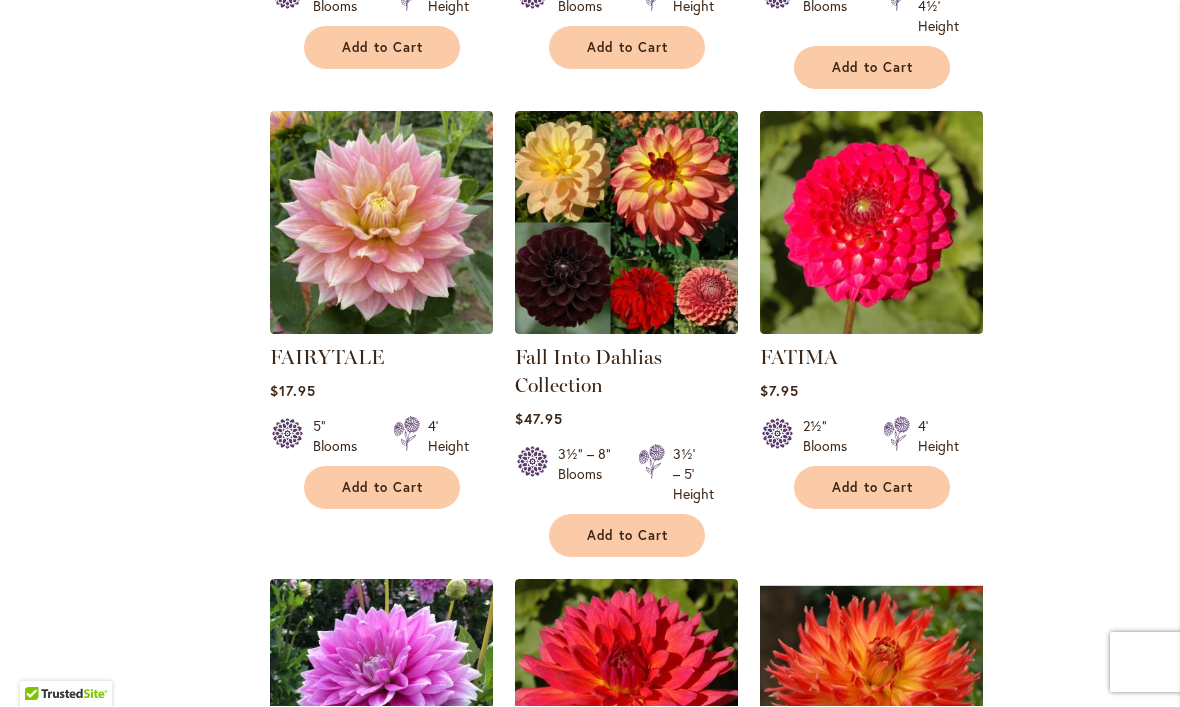 click at bounding box center (381, 223) 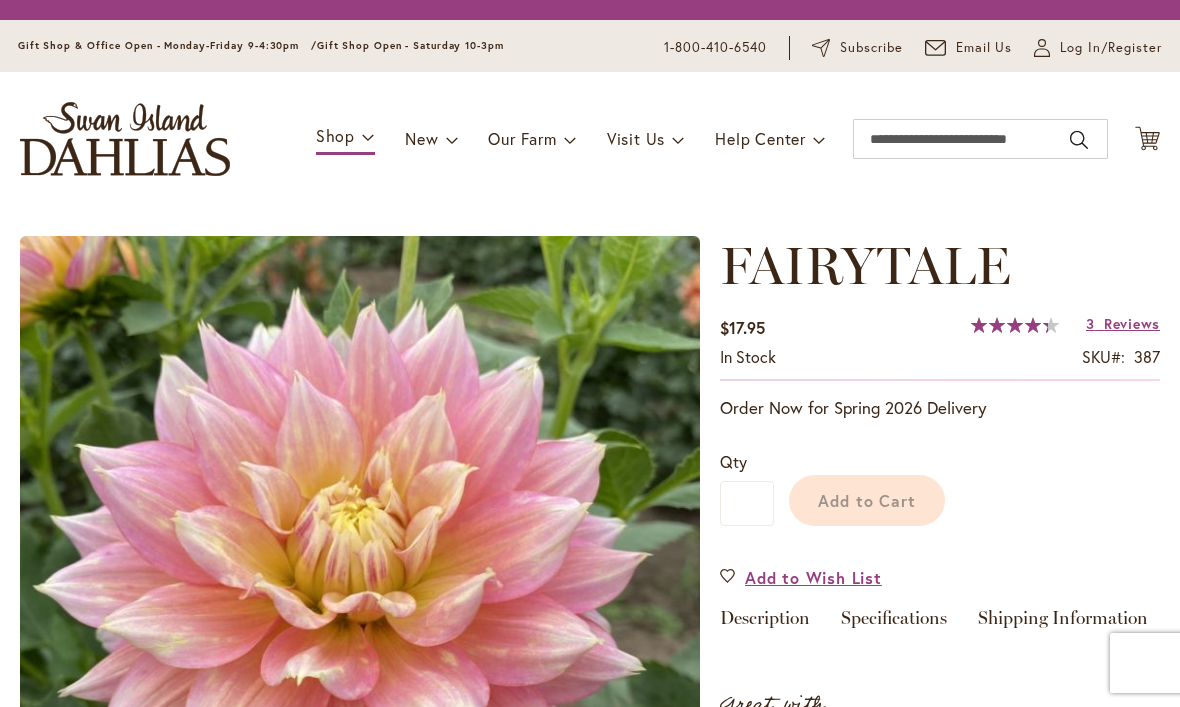 scroll, scrollTop: 0, scrollLeft: 0, axis: both 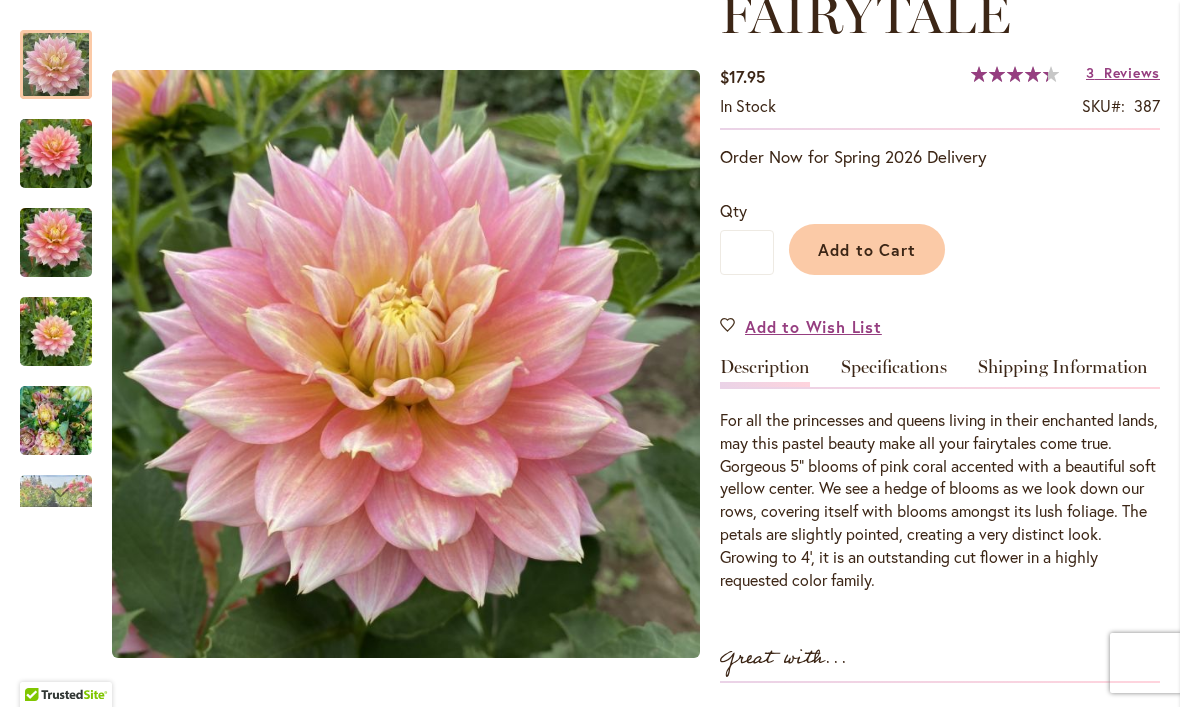 click on "Add to Wish List" at bounding box center (813, 326) 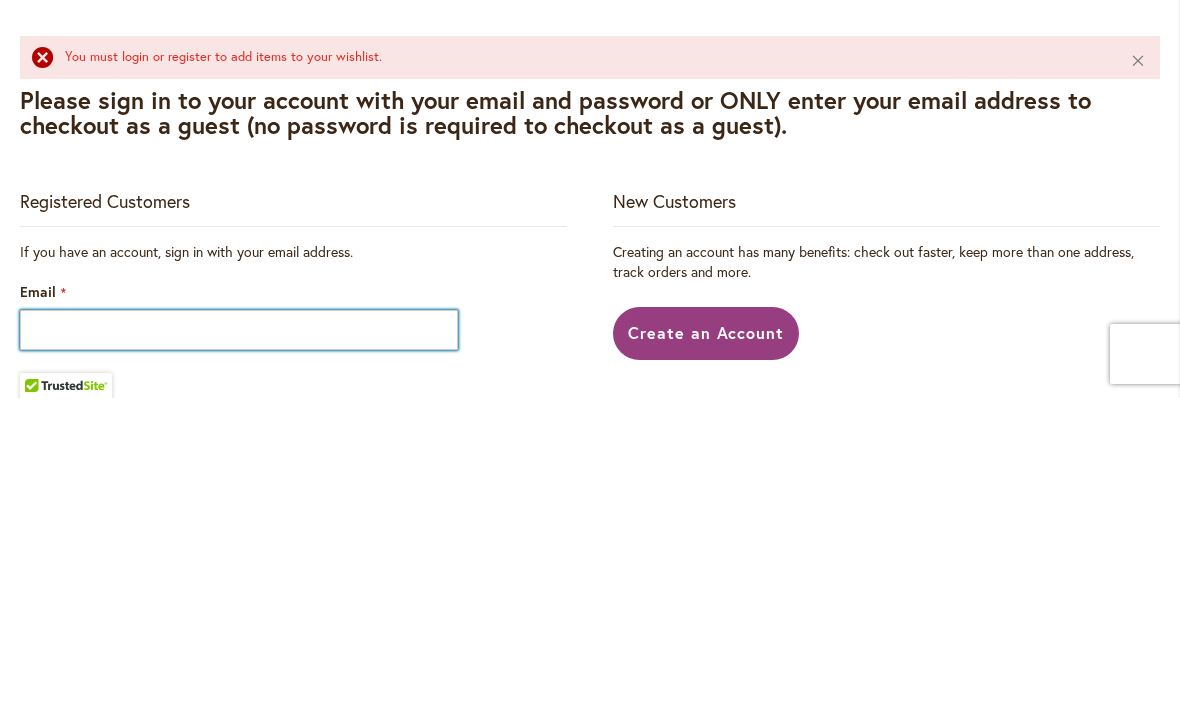scroll, scrollTop: 309, scrollLeft: 0, axis: vertical 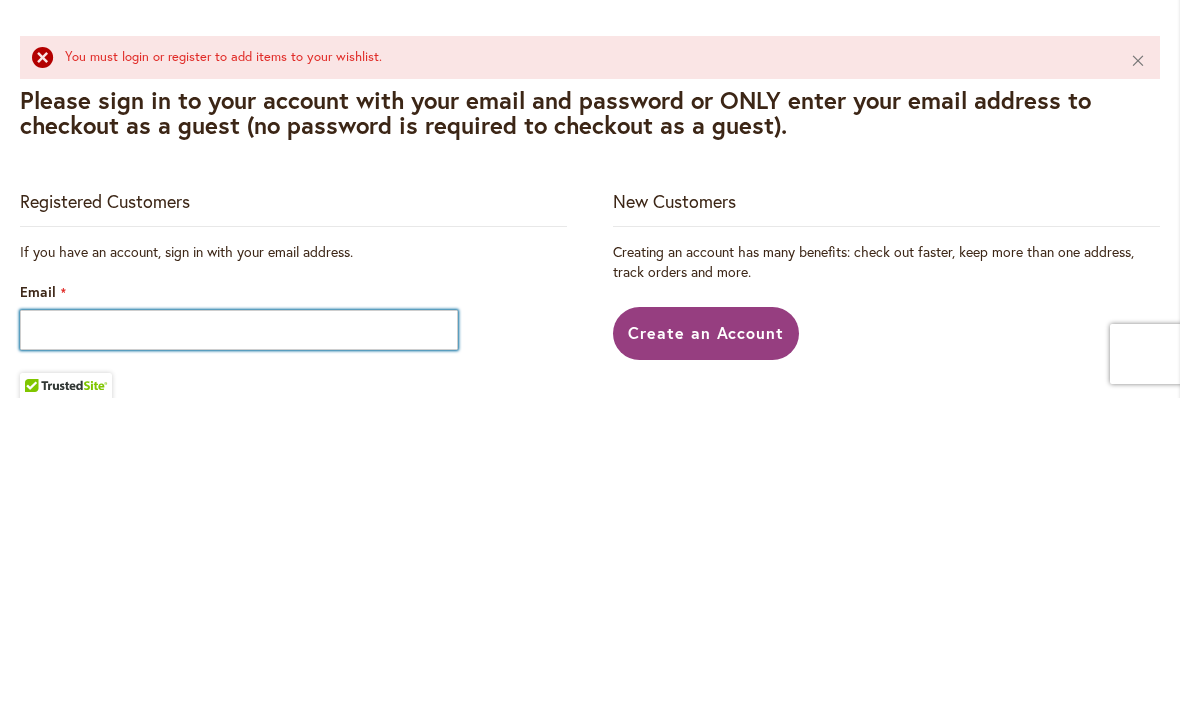 click on "Email" at bounding box center [239, 639] 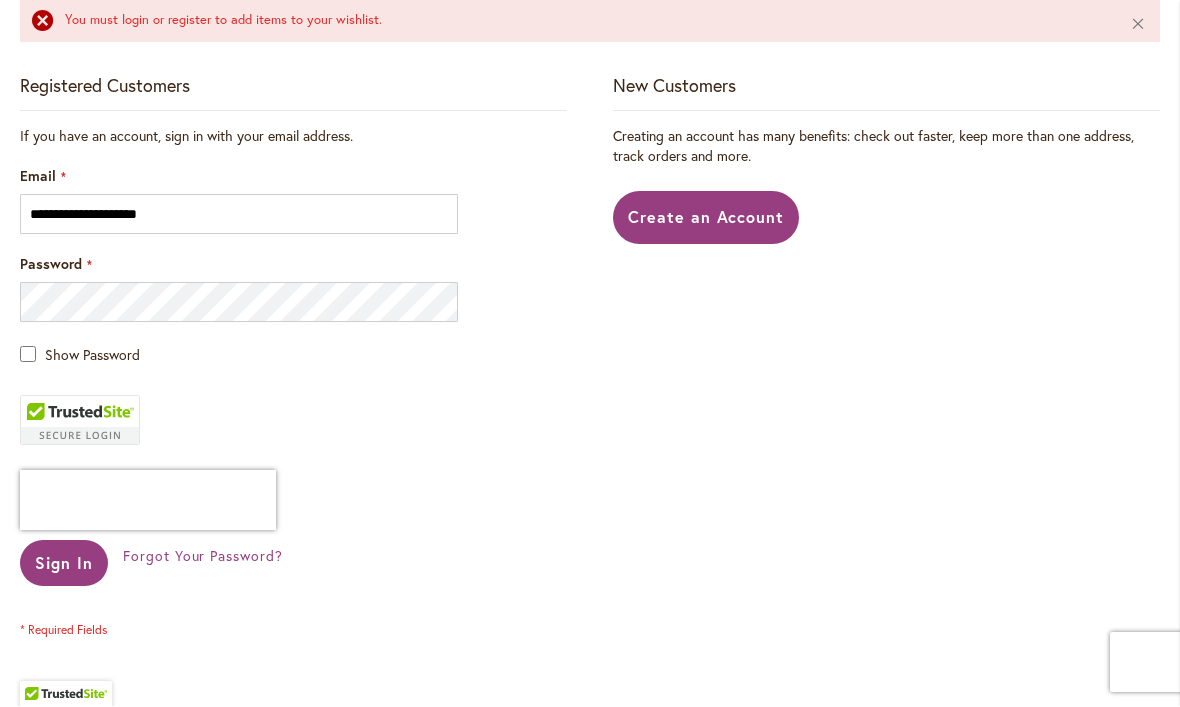 scroll, scrollTop: 428, scrollLeft: 0, axis: vertical 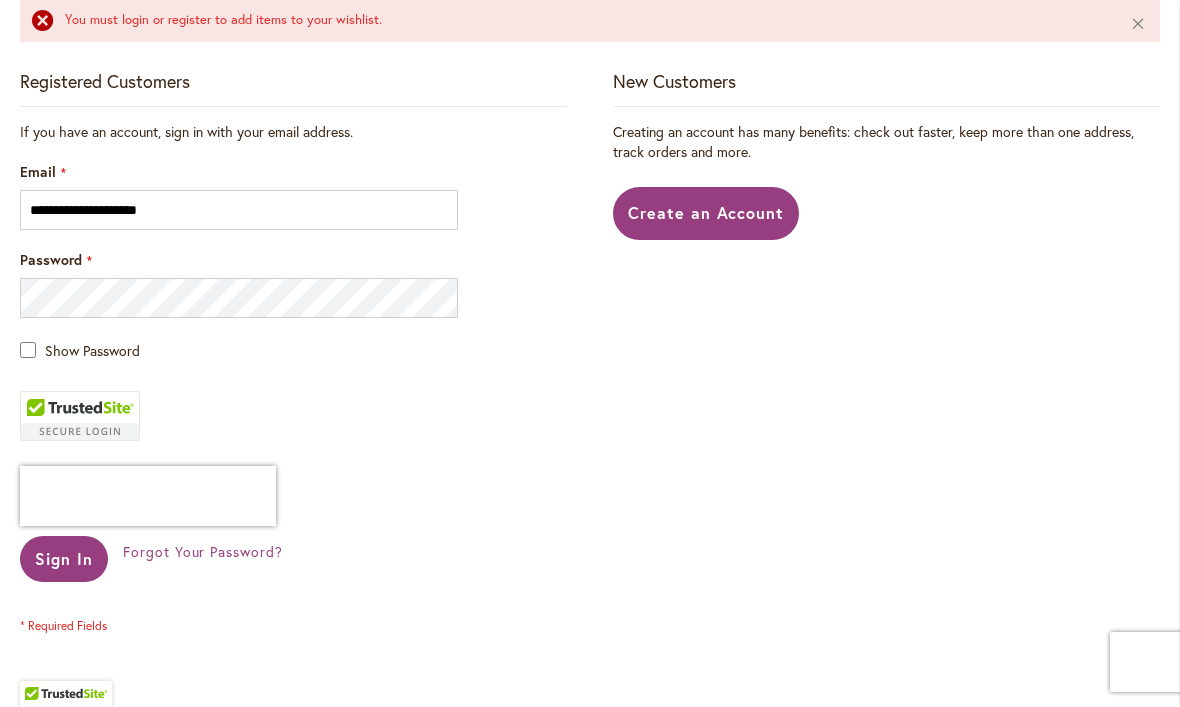 click on "Sign In" at bounding box center (64, 559) 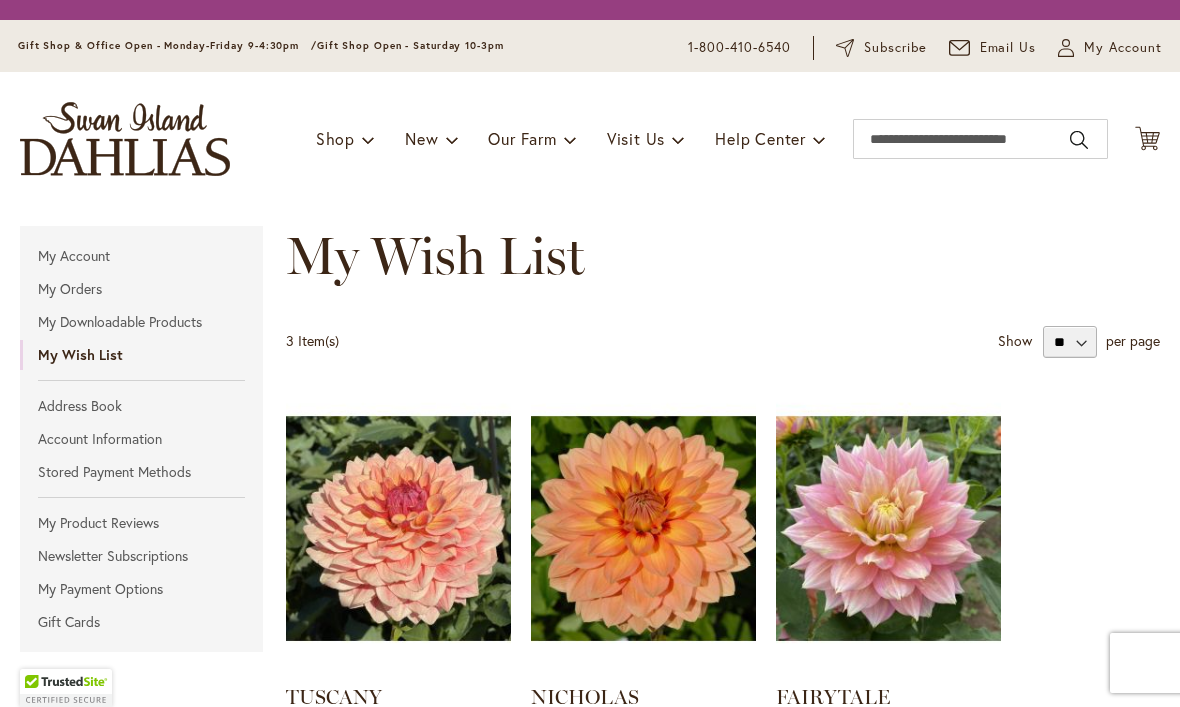 scroll, scrollTop: 0, scrollLeft: 0, axis: both 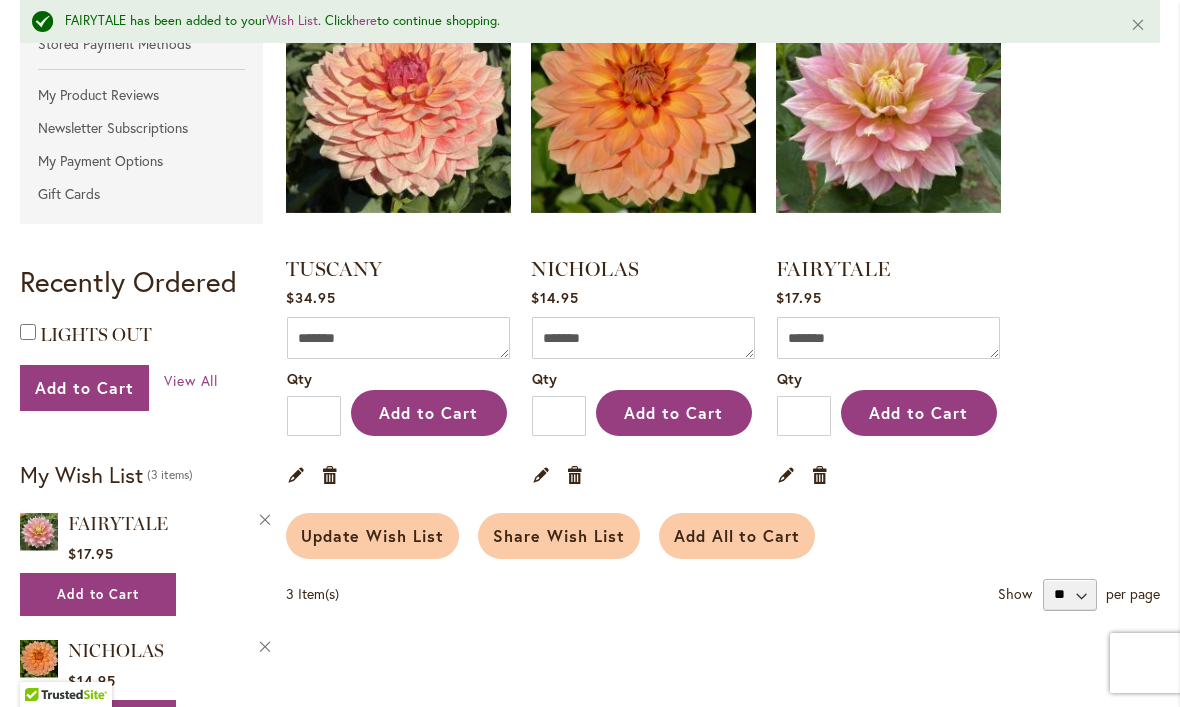 click on "Remove item" at bounding box center [575, 474] 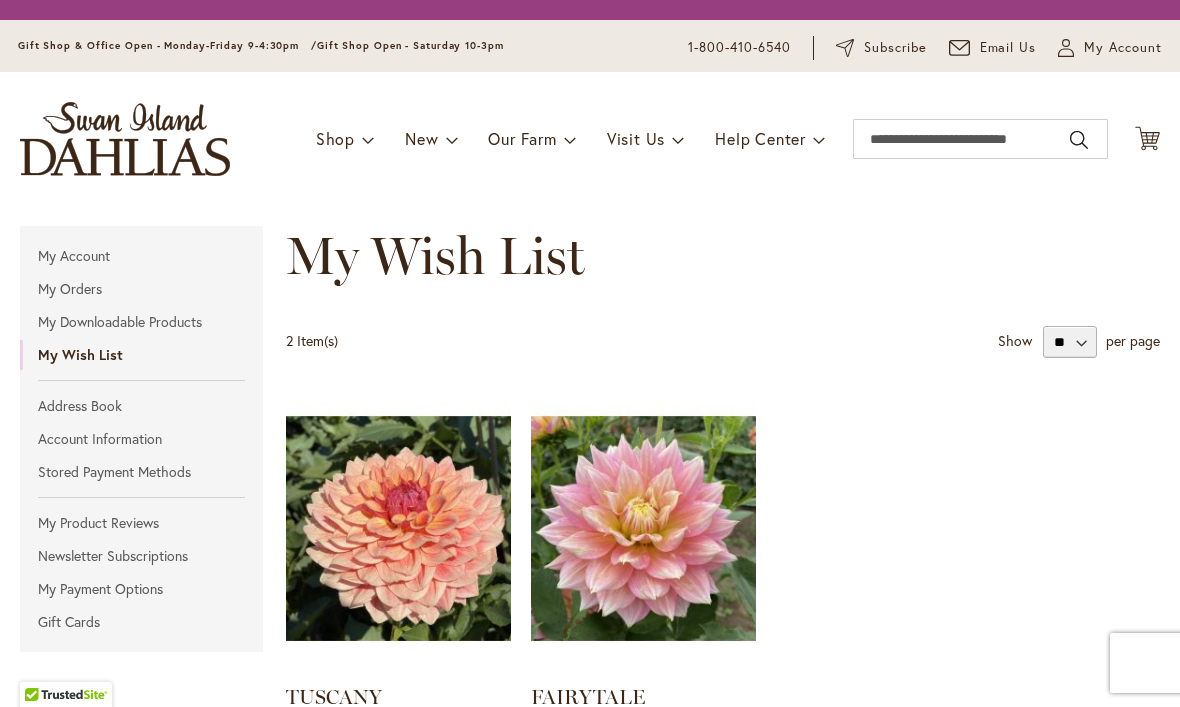scroll, scrollTop: 0, scrollLeft: 0, axis: both 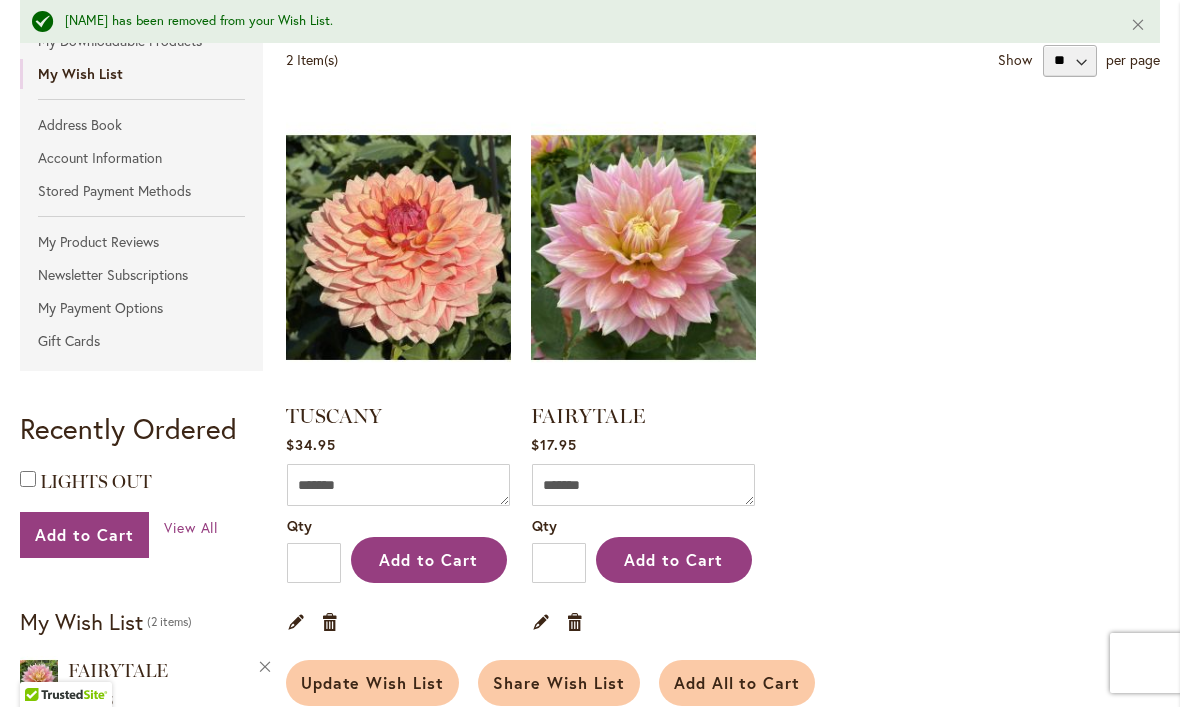 click at bounding box center (398, 247) 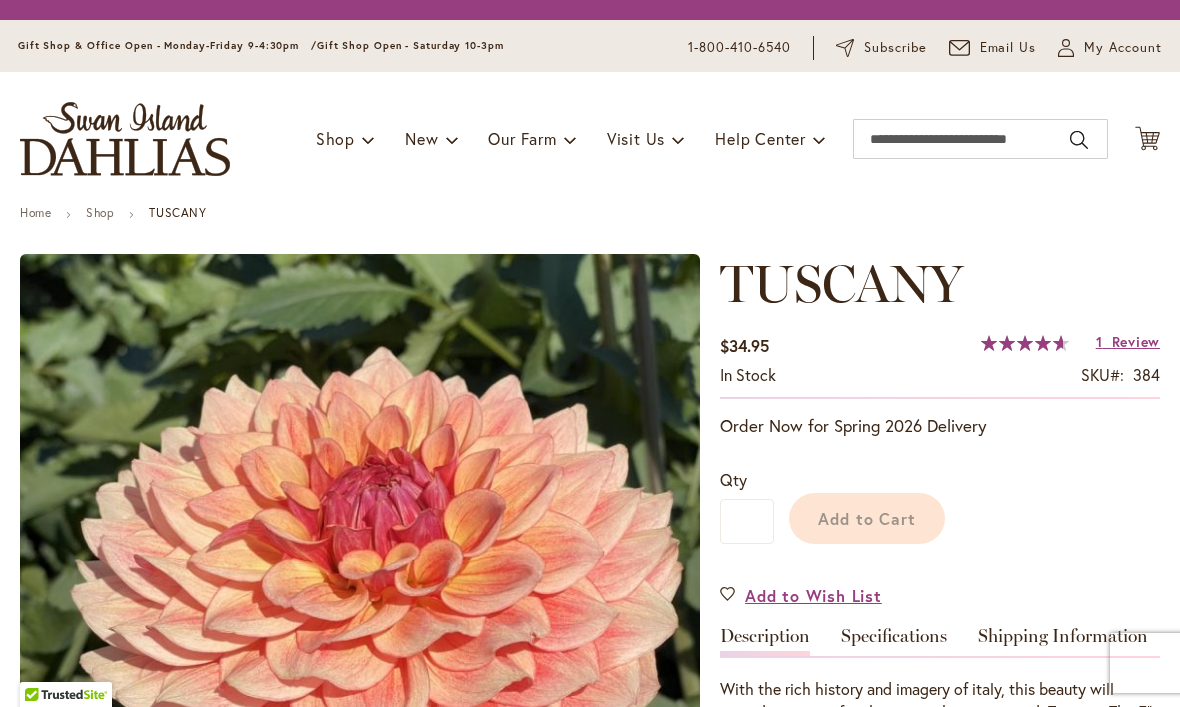 scroll, scrollTop: 0, scrollLeft: 0, axis: both 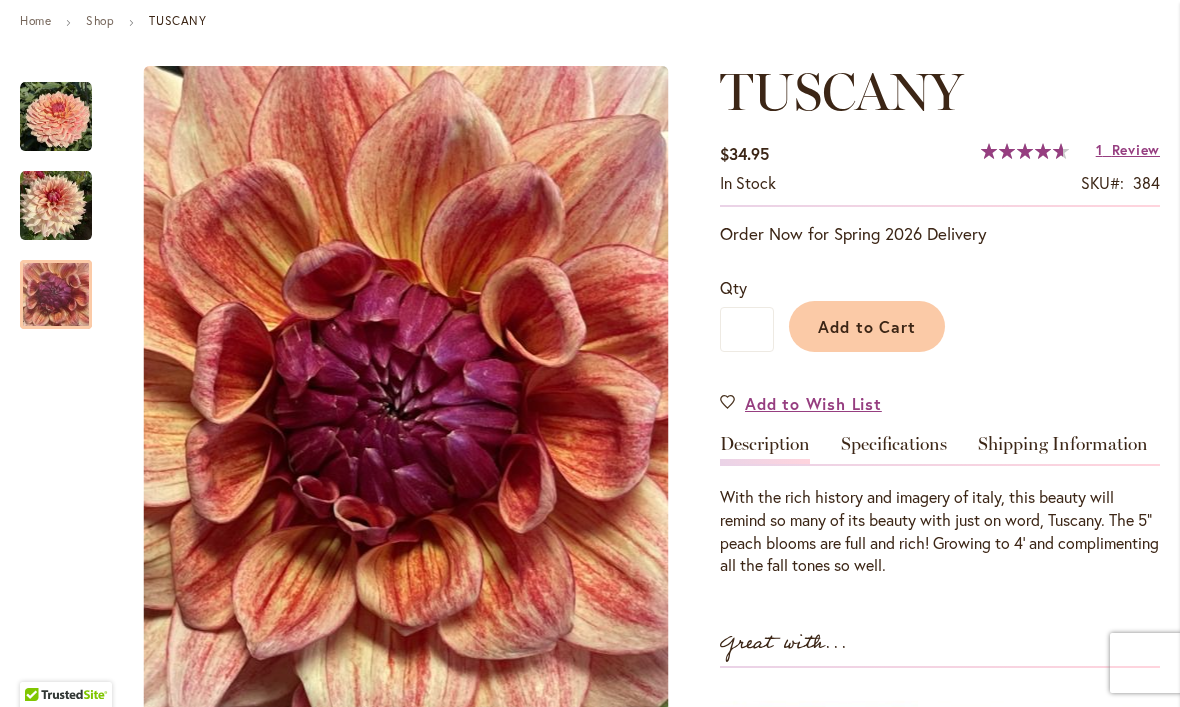 click at bounding box center [56, 295] 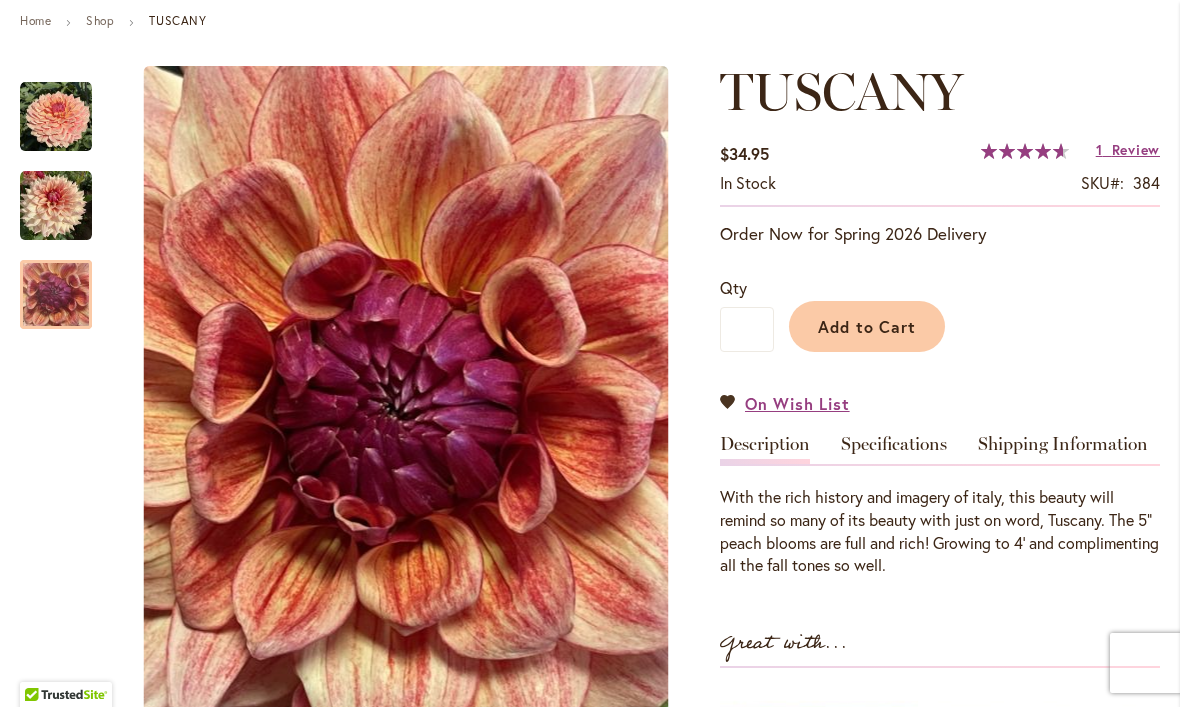 click at bounding box center [56, 206] 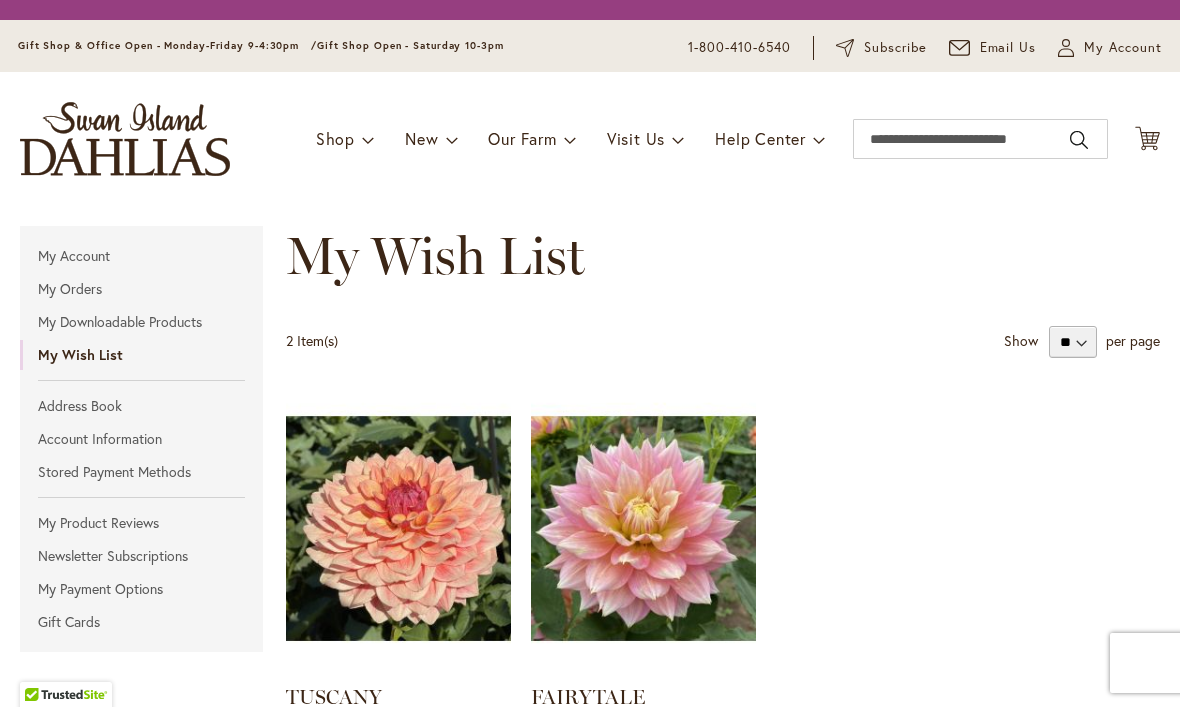 scroll, scrollTop: 0, scrollLeft: 0, axis: both 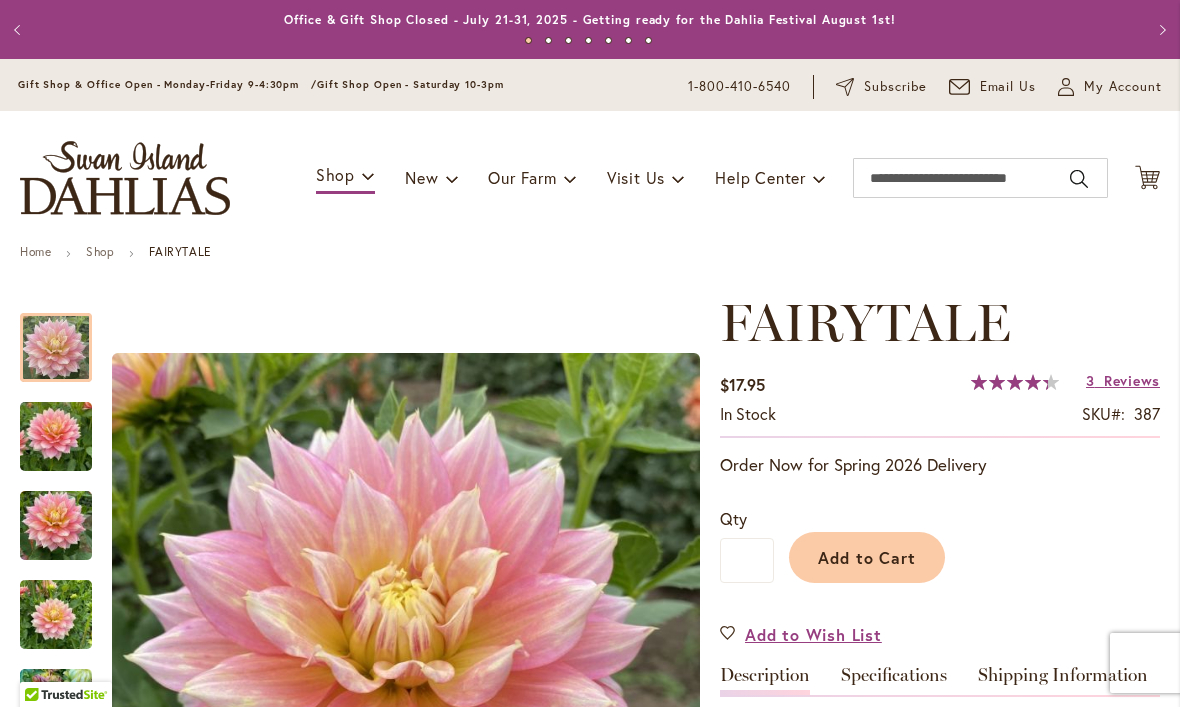 type on "******" 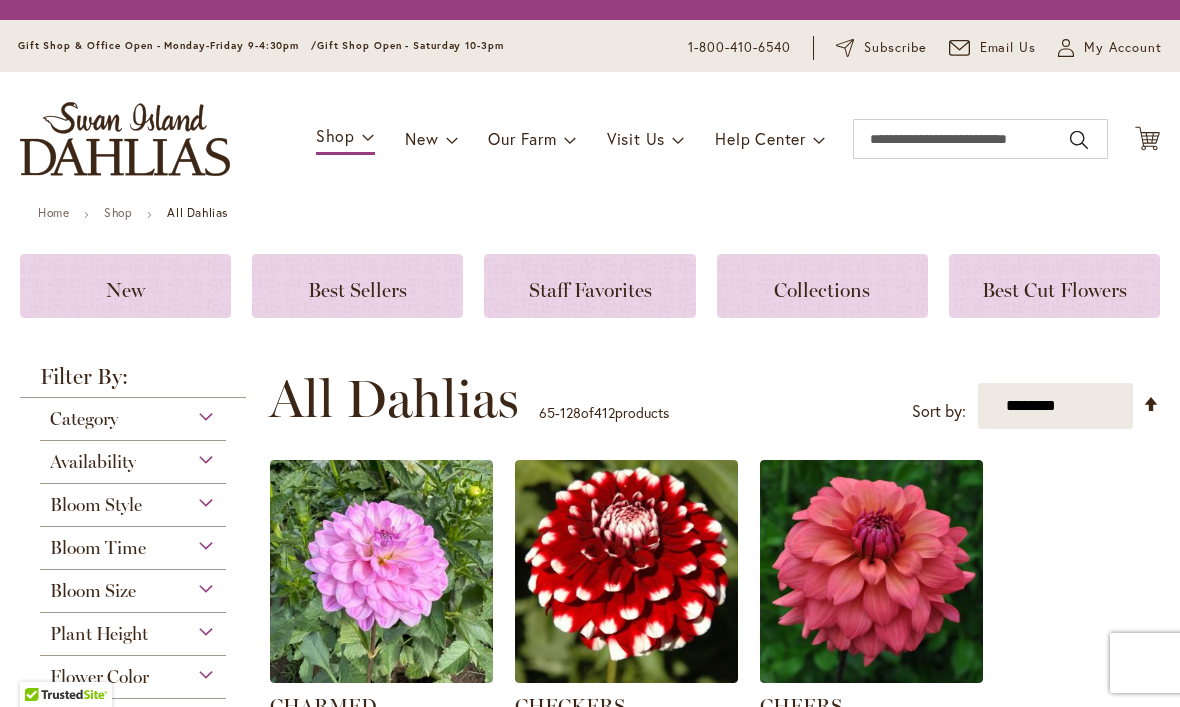 scroll, scrollTop: 1, scrollLeft: 0, axis: vertical 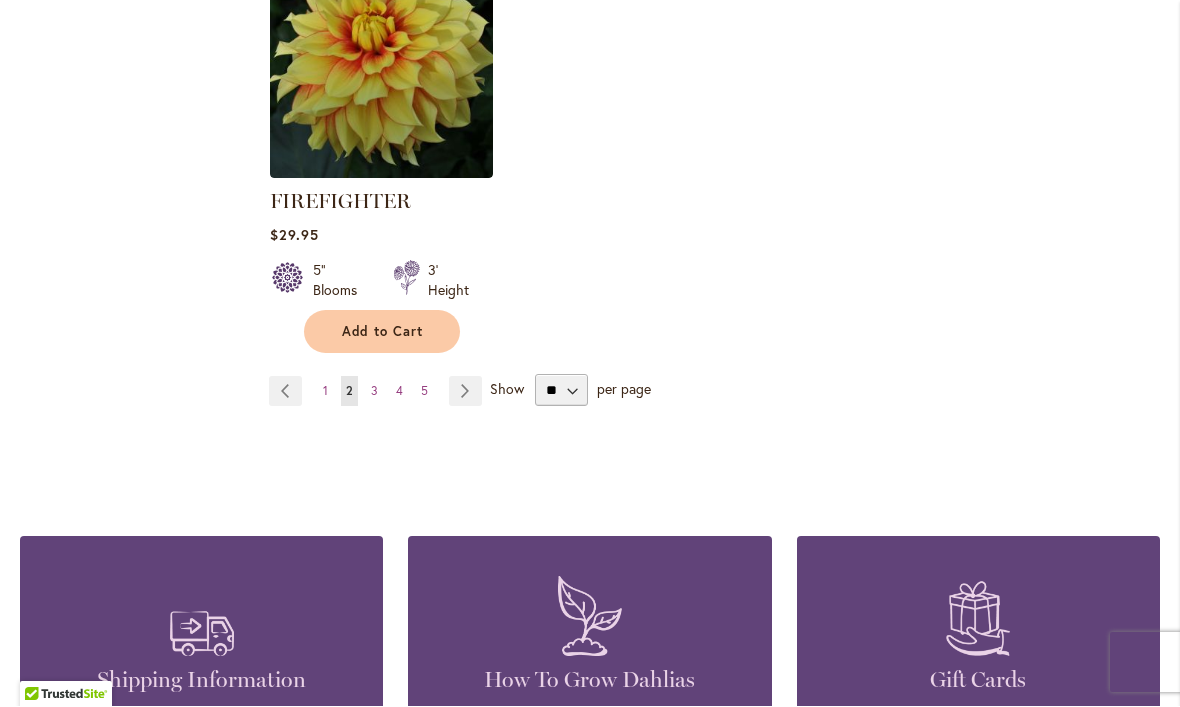 click on "3" at bounding box center (374, 391) 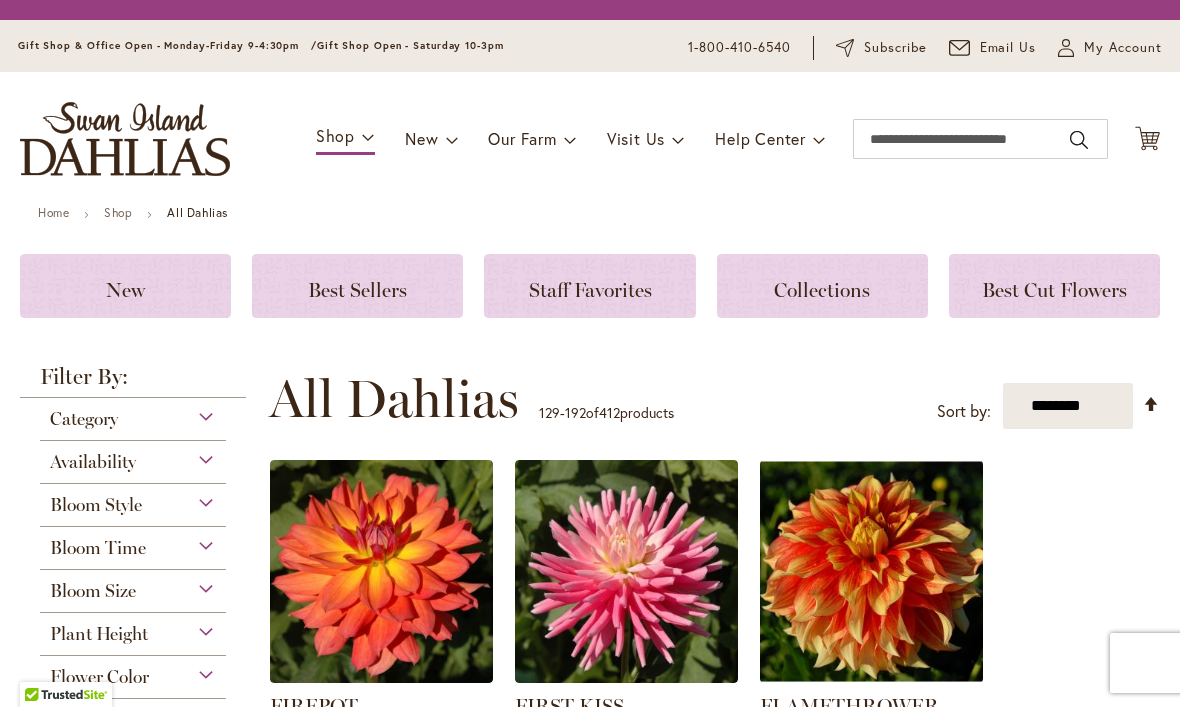 scroll, scrollTop: 1, scrollLeft: 0, axis: vertical 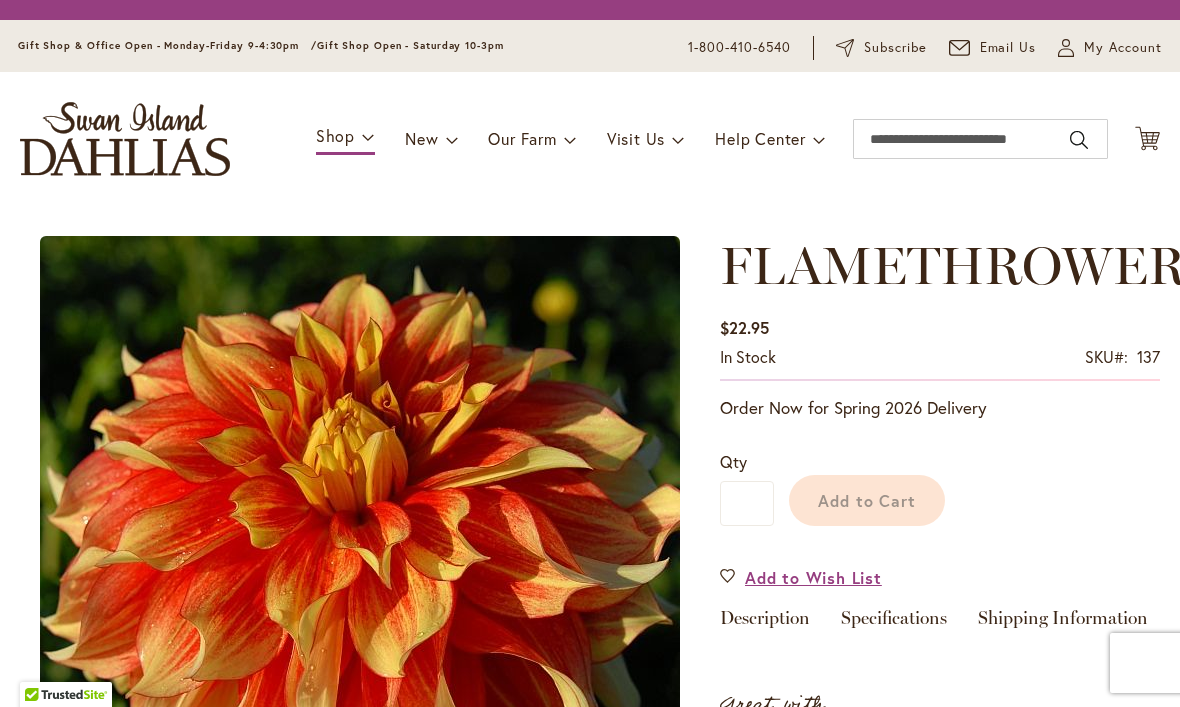 type on "******" 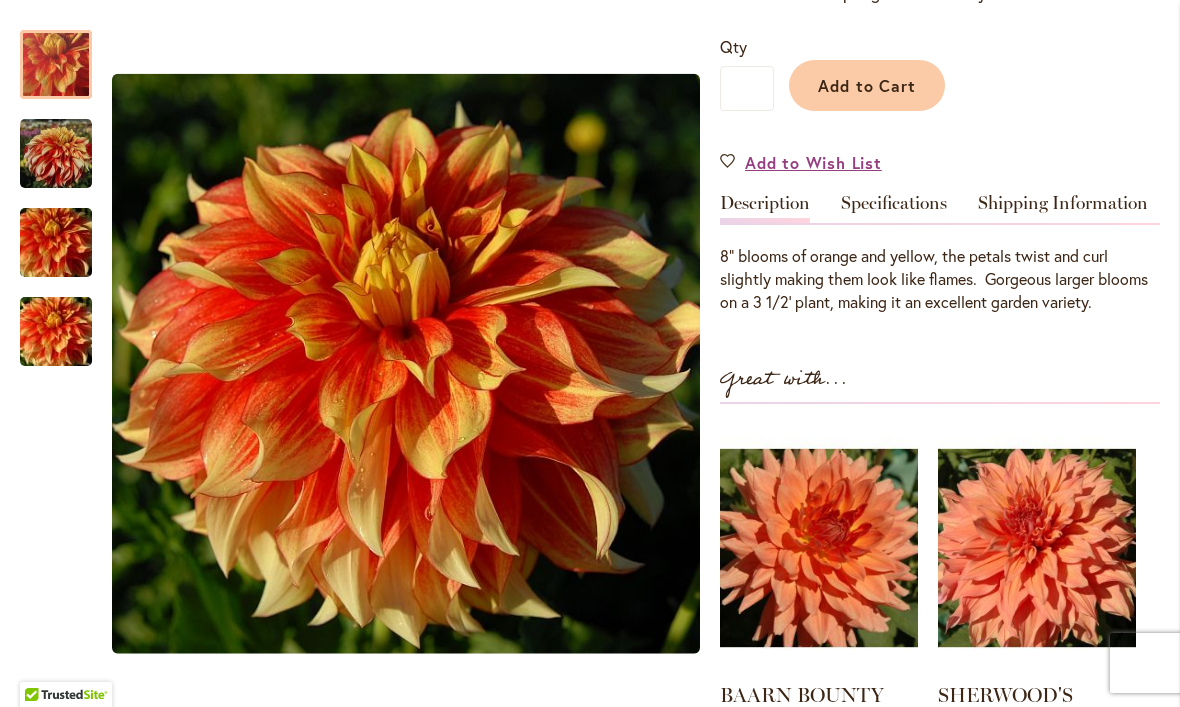 scroll, scrollTop: 522, scrollLeft: 0, axis: vertical 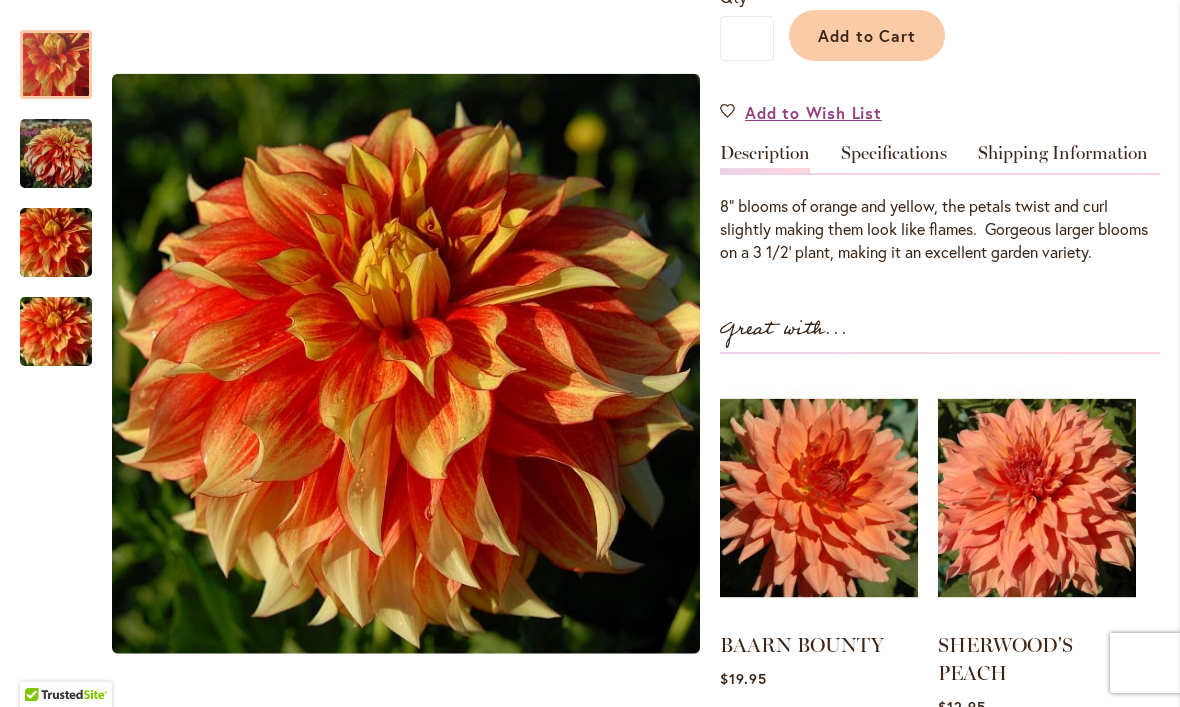 click on "Add to Wish List" at bounding box center [813, 112] 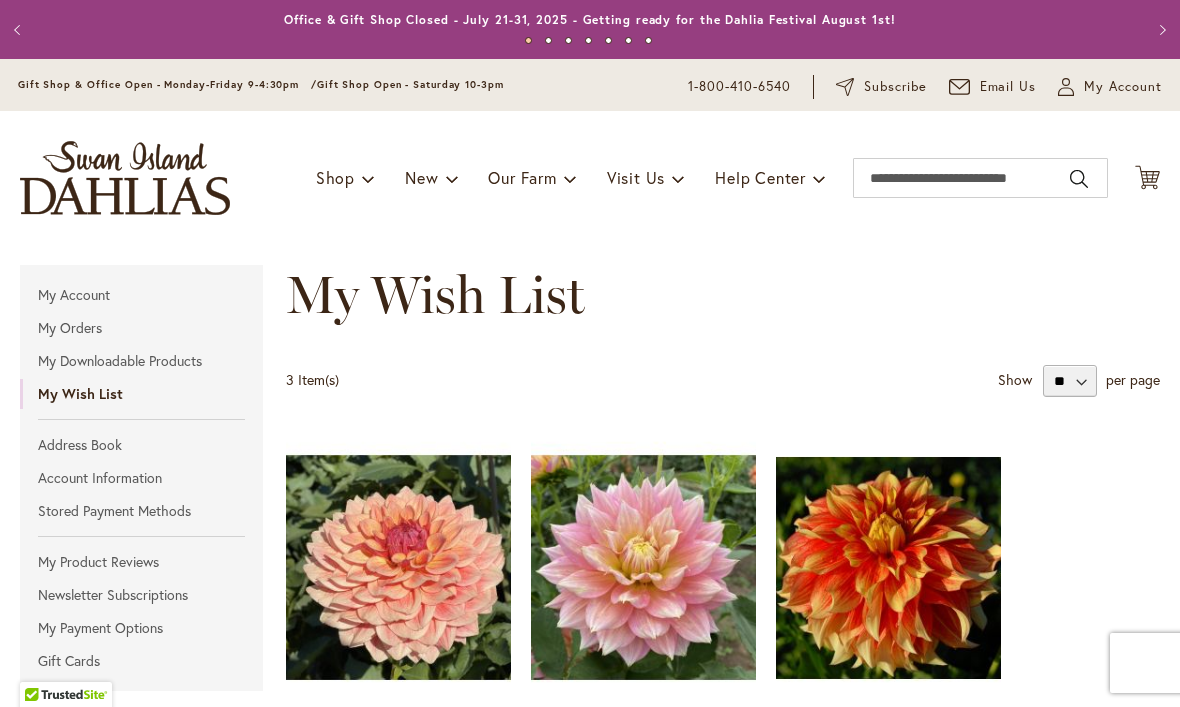scroll, scrollTop: 0, scrollLeft: 0, axis: both 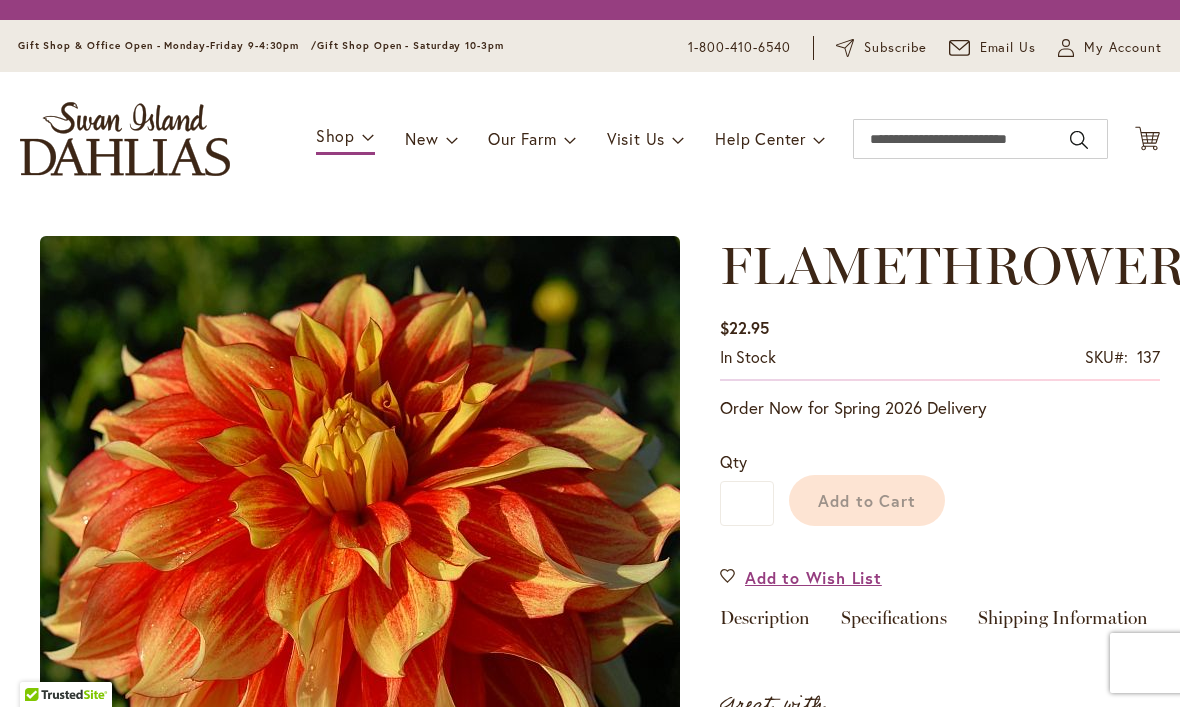 type on "******" 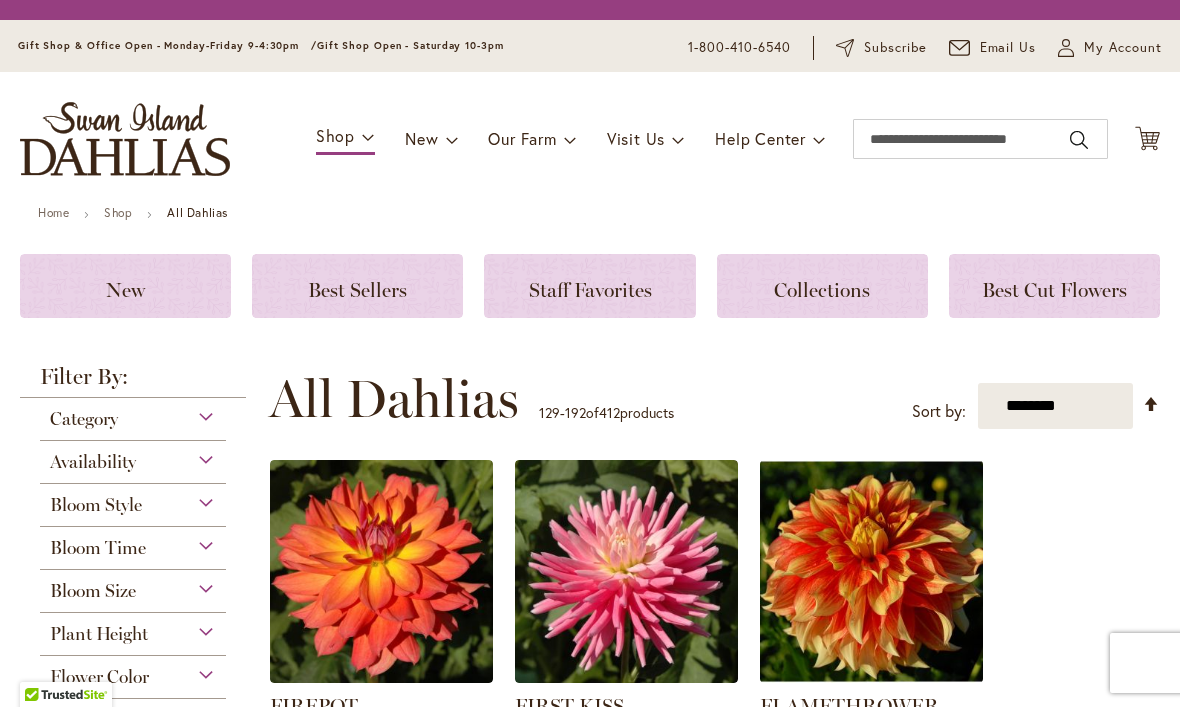 scroll, scrollTop: 1, scrollLeft: 0, axis: vertical 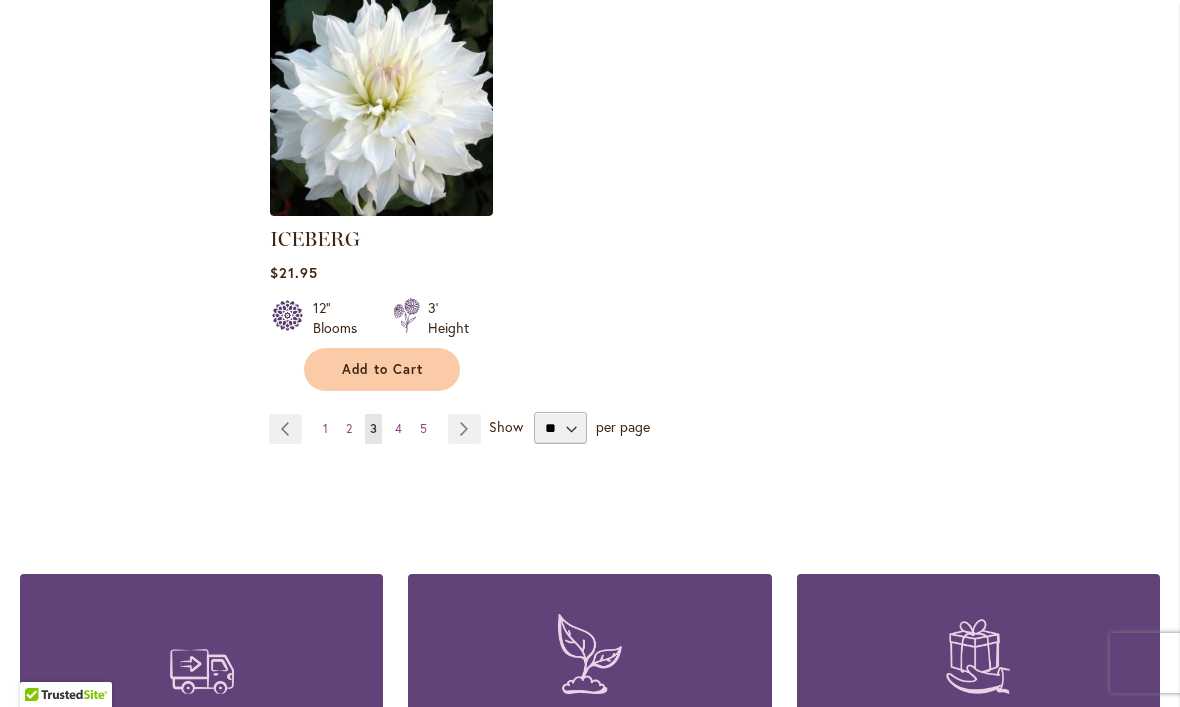click on "Page
Next" at bounding box center (464, 429) 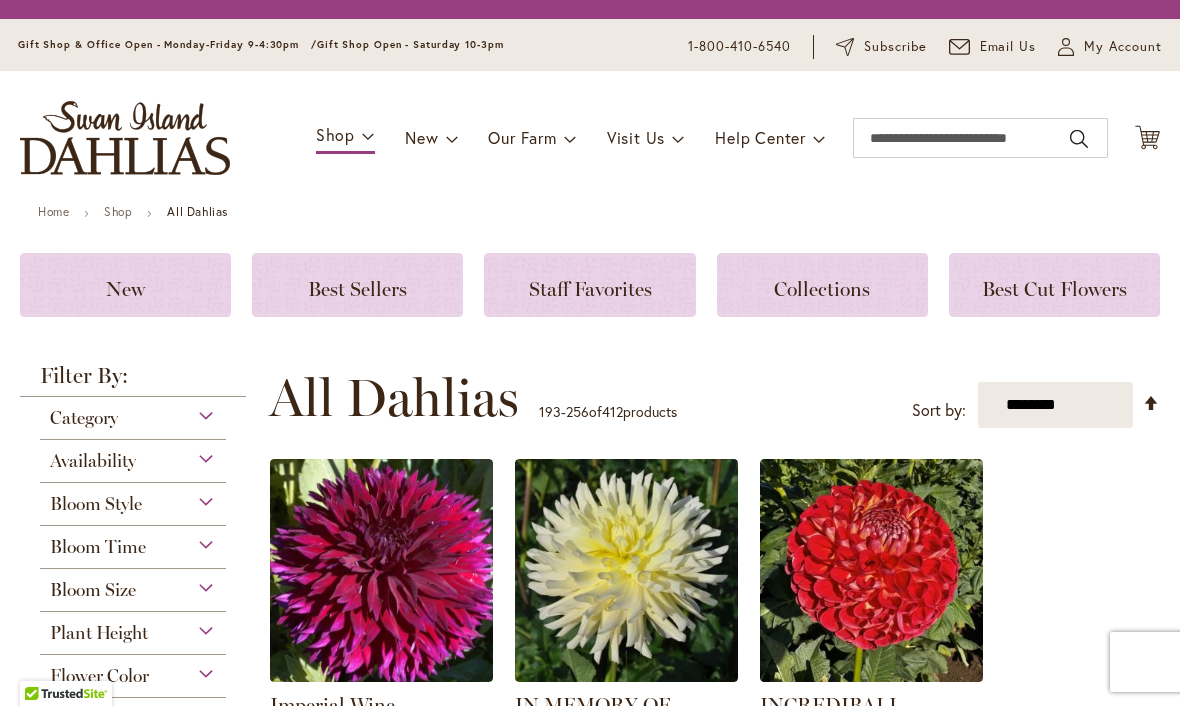 scroll, scrollTop: 1, scrollLeft: 0, axis: vertical 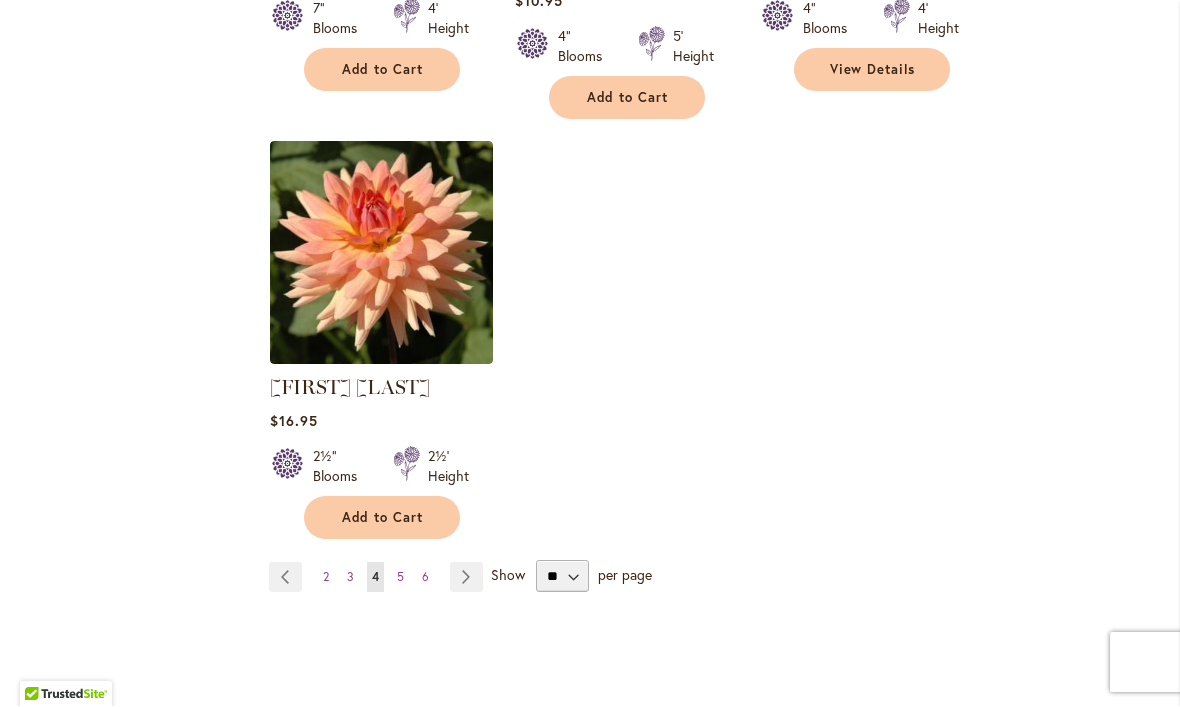 click on "Page
5" at bounding box center (400, 578) 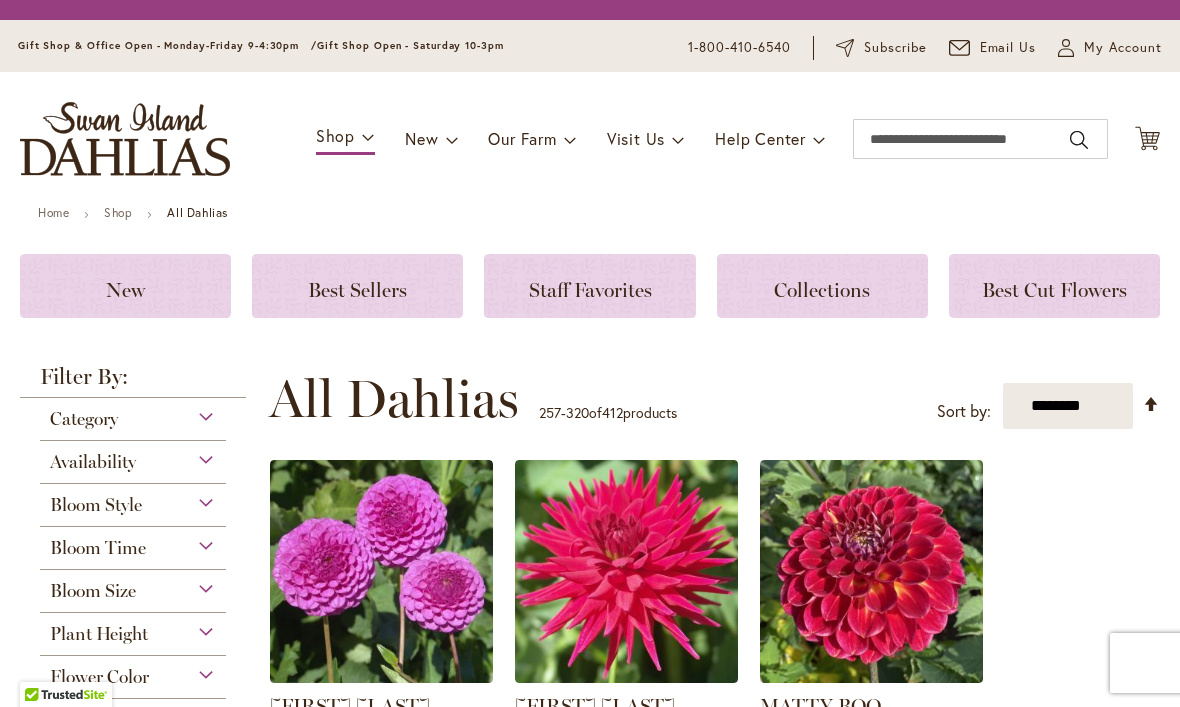 scroll, scrollTop: 1, scrollLeft: 0, axis: vertical 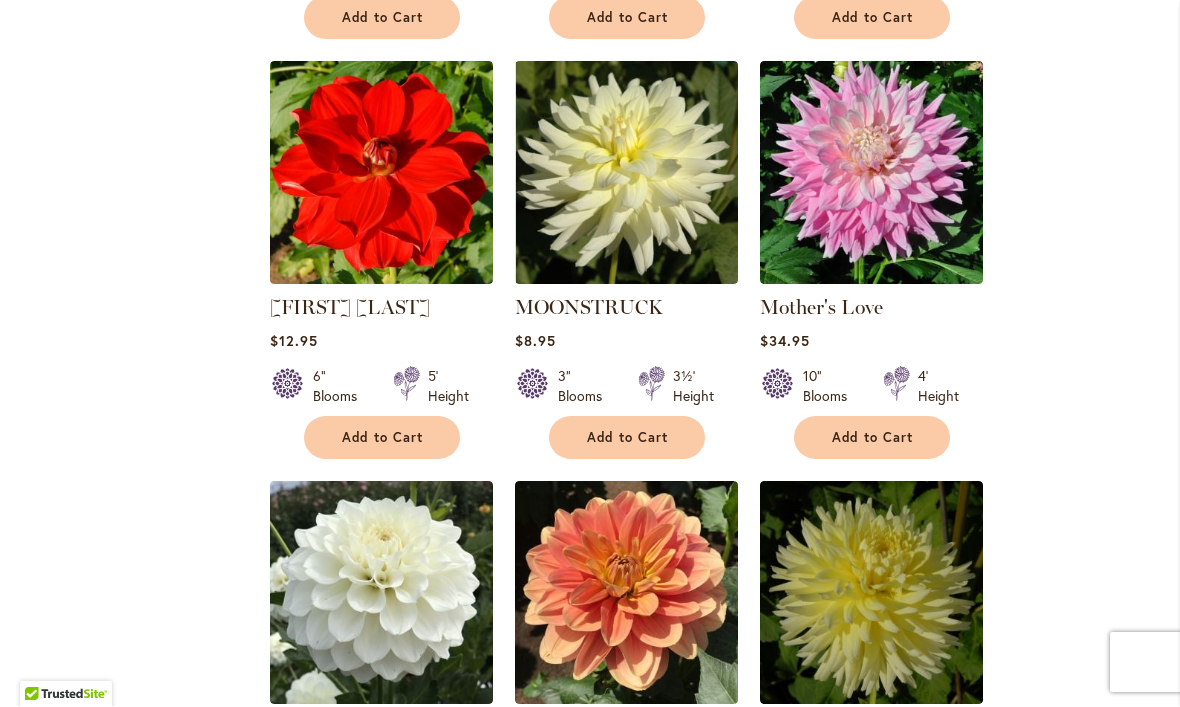 click at bounding box center [871, 173] 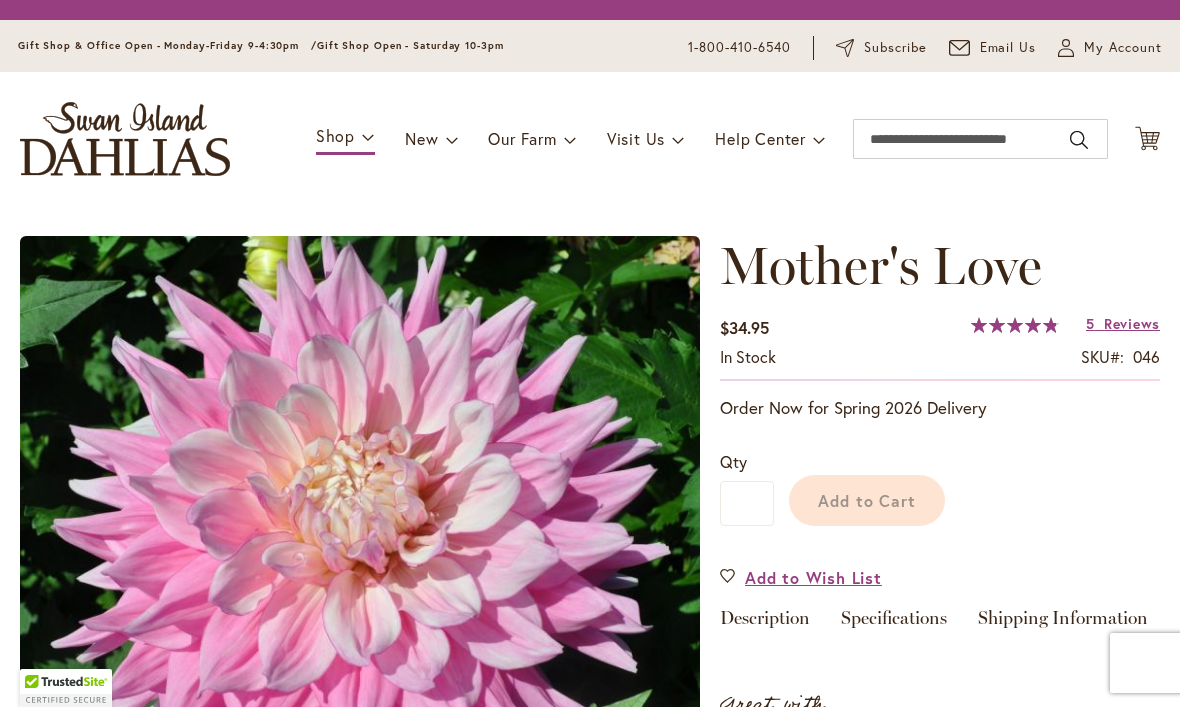 scroll, scrollTop: 0, scrollLeft: 0, axis: both 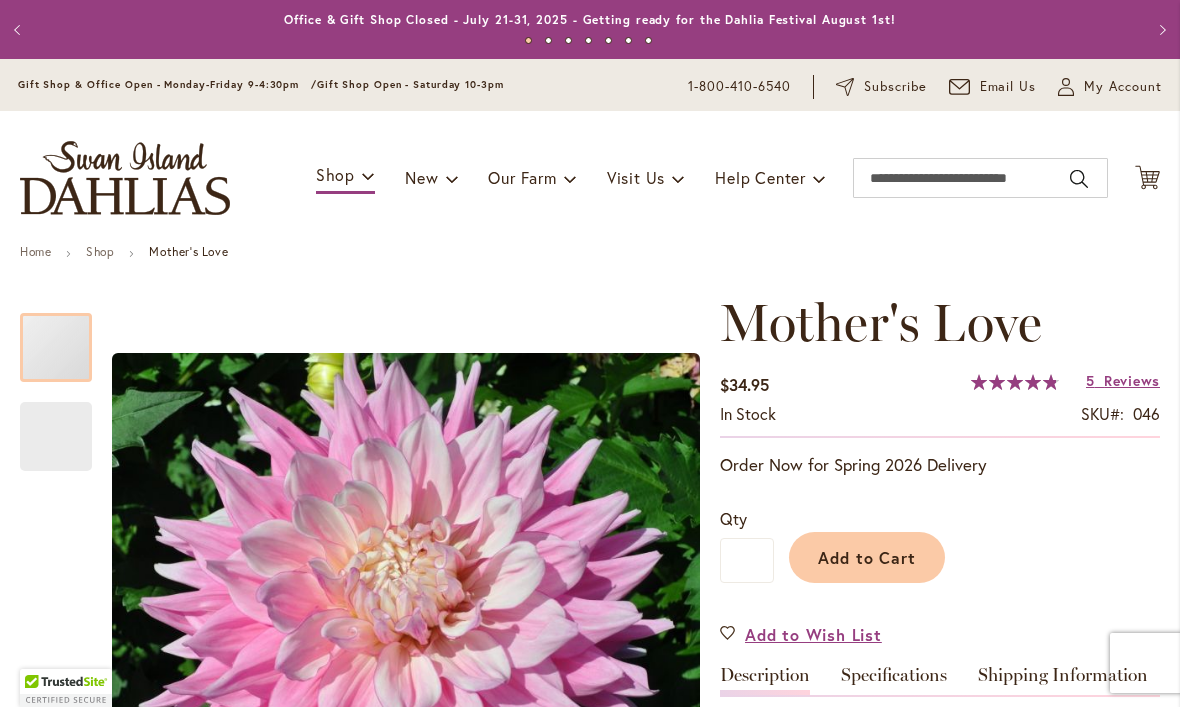type on "******" 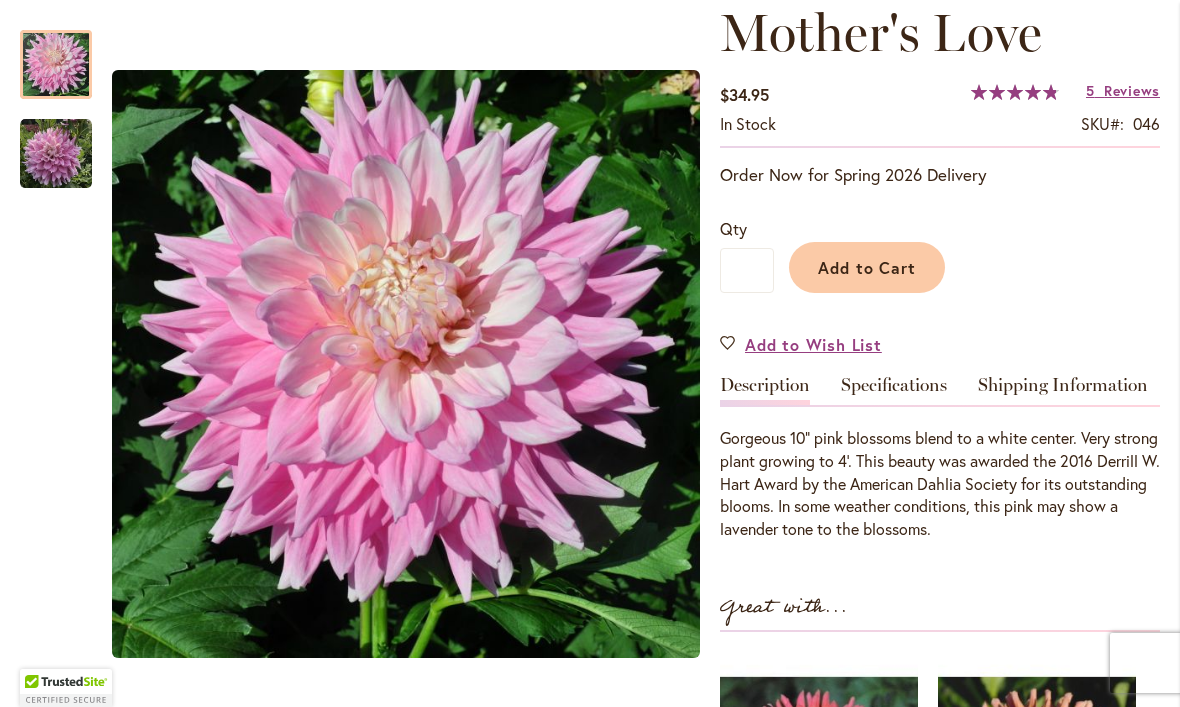 scroll, scrollTop: 291, scrollLeft: 0, axis: vertical 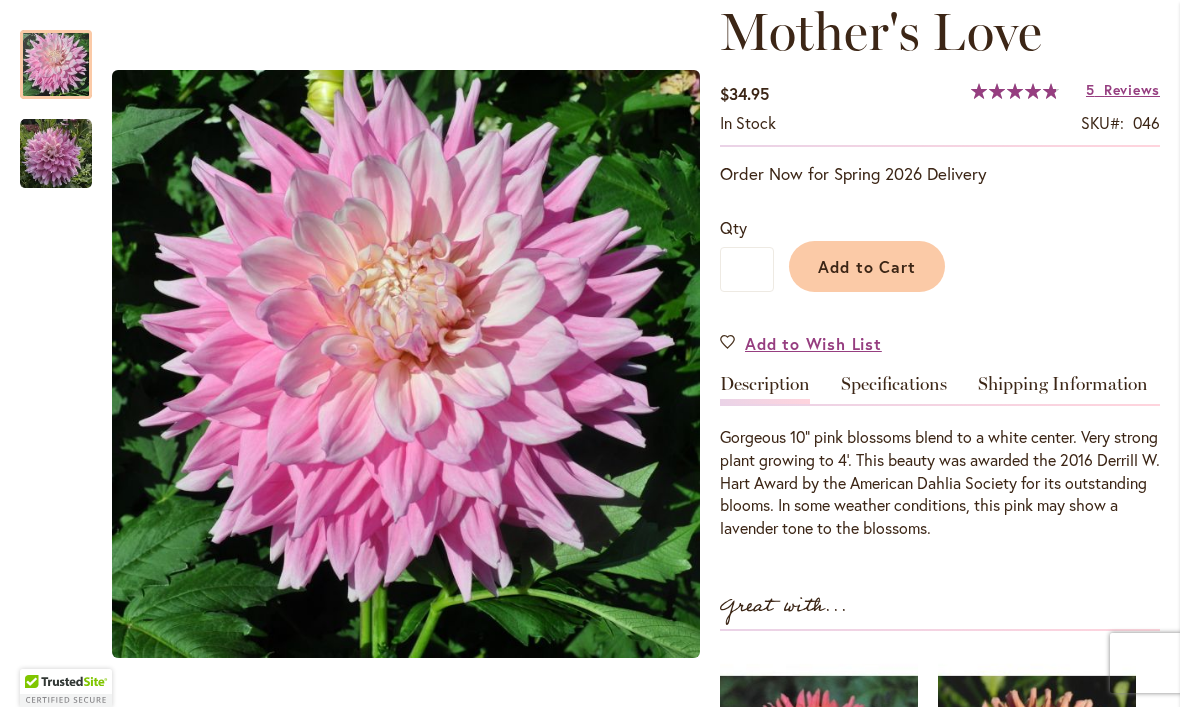 click at bounding box center (56, 154) 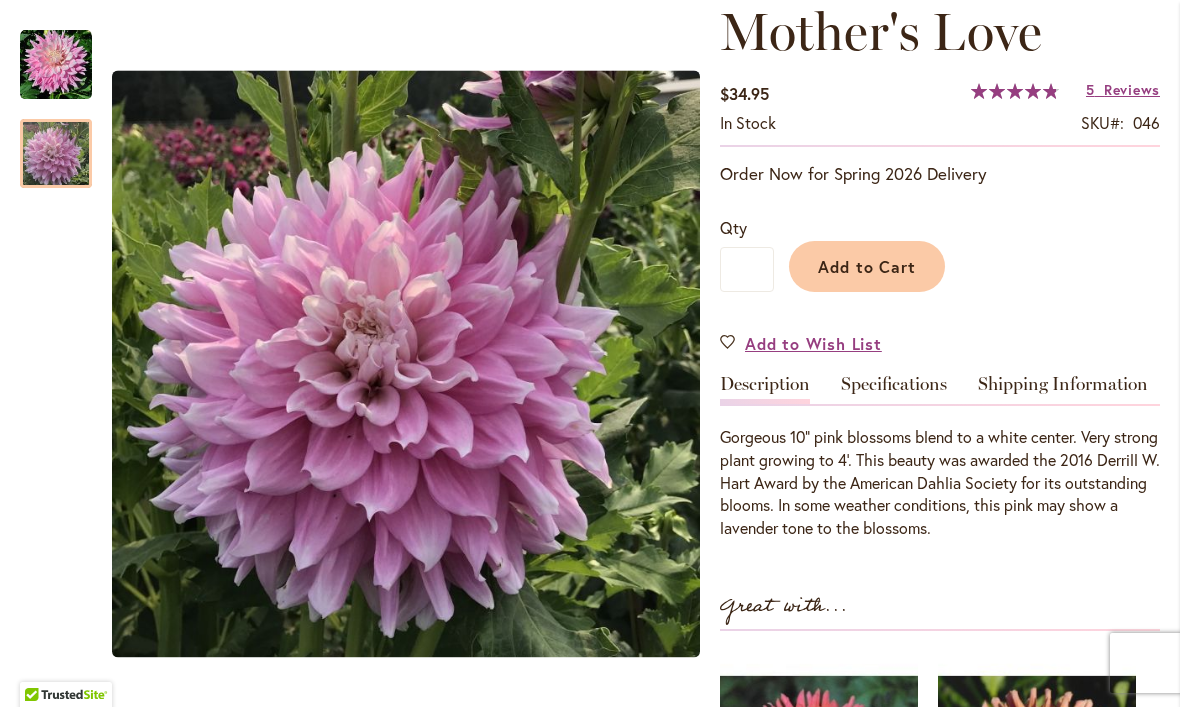 click on "Reviews" at bounding box center [1132, 89] 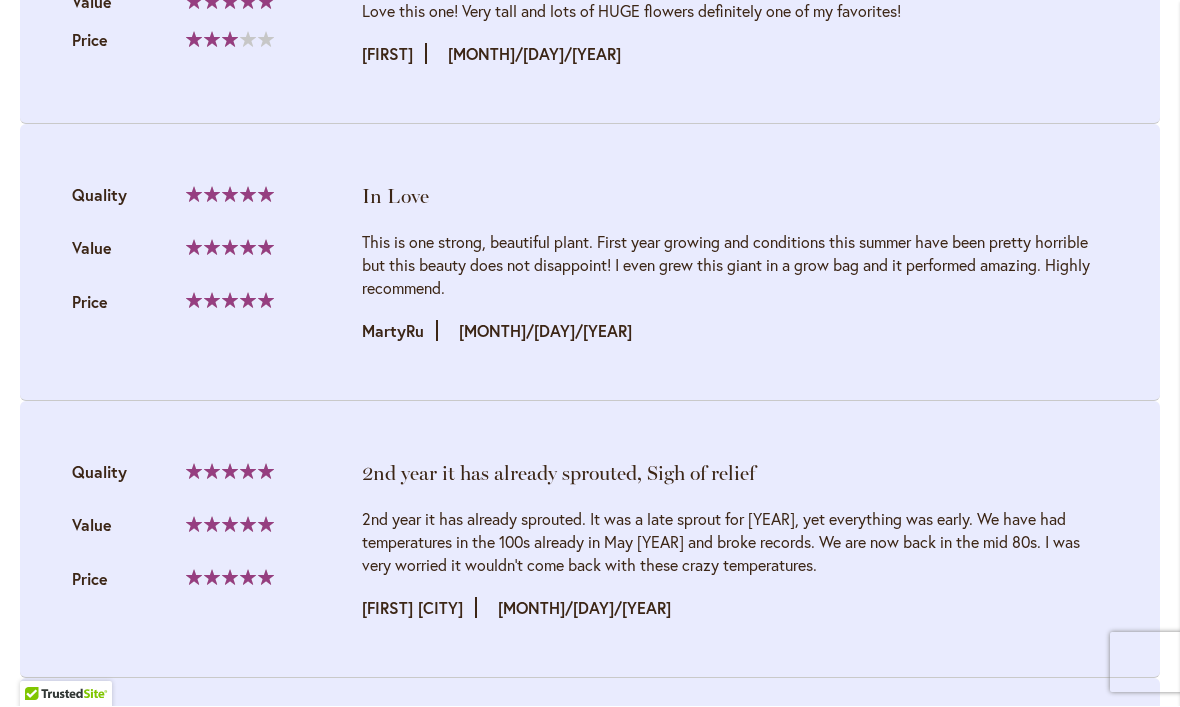 scroll, scrollTop: 2271, scrollLeft: 0, axis: vertical 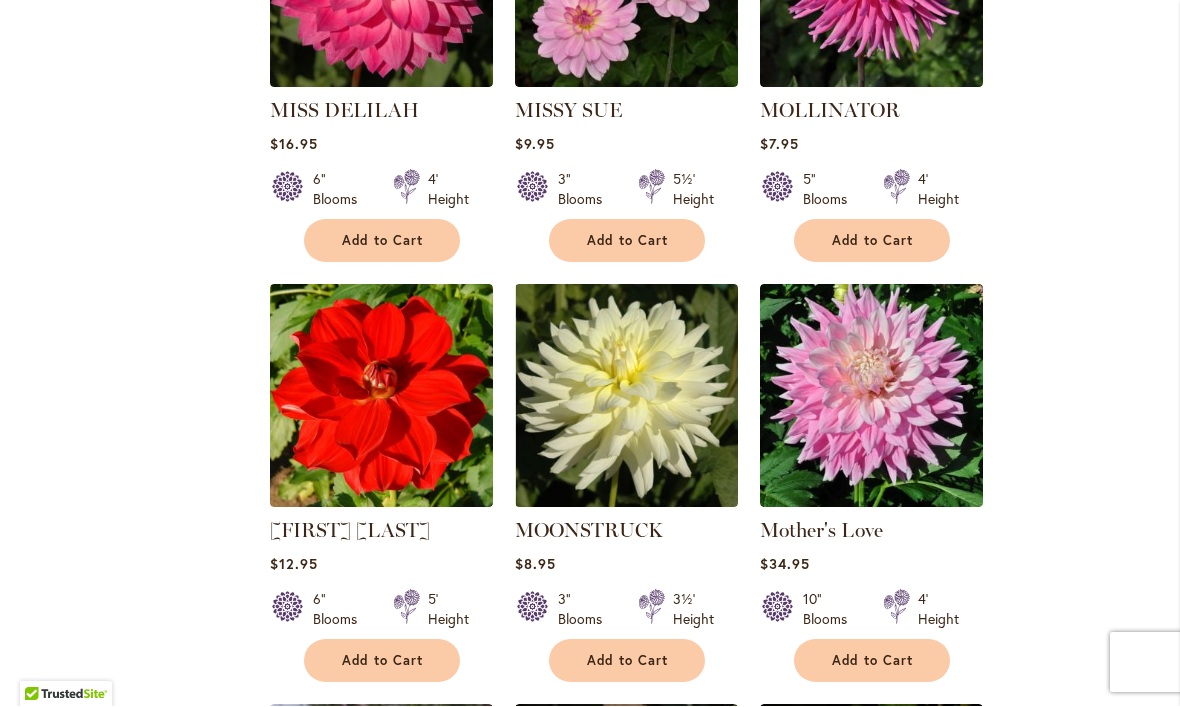 click at bounding box center [871, 396] 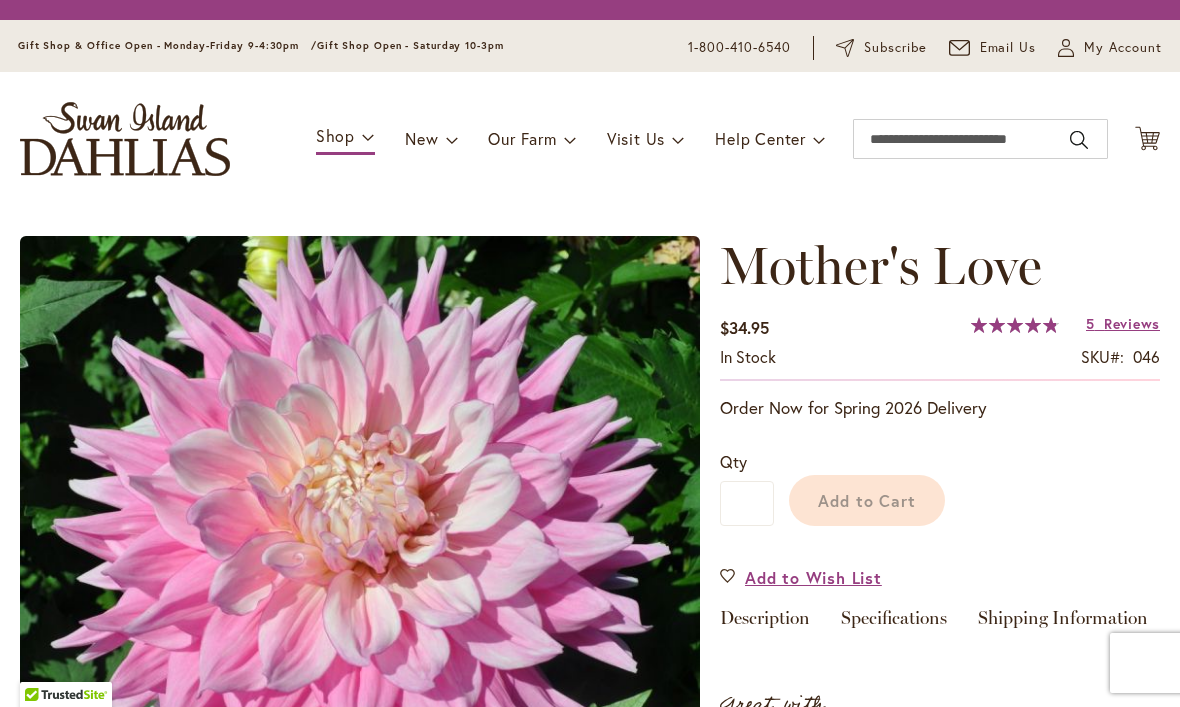scroll, scrollTop: 0, scrollLeft: 0, axis: both 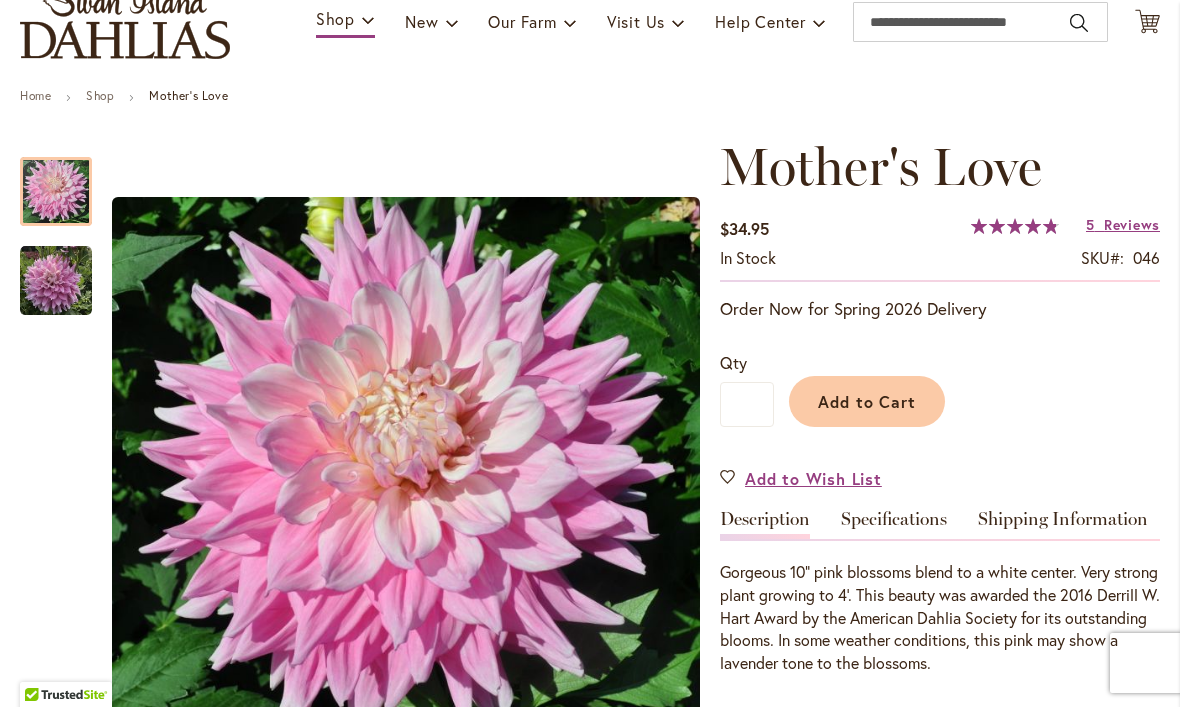 click on "Add to Wish List" at bounding box center (813, 478) 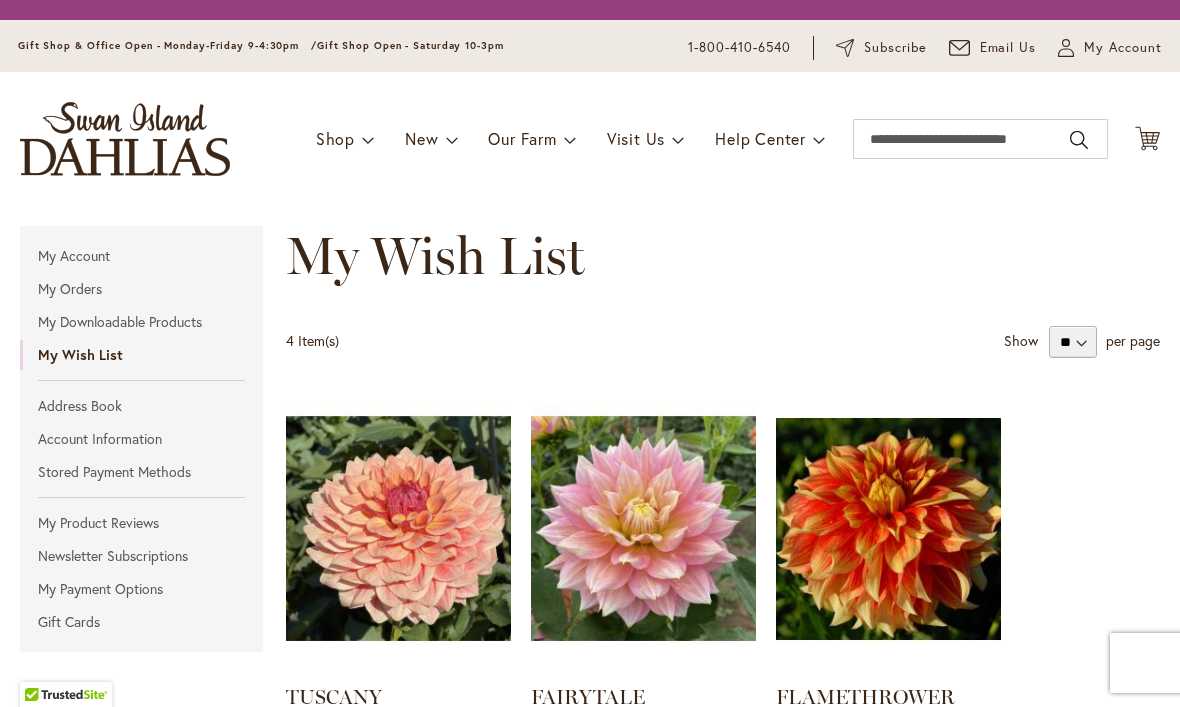 scroll, scrollTop: 0, scrollLeft: 0, axis: both 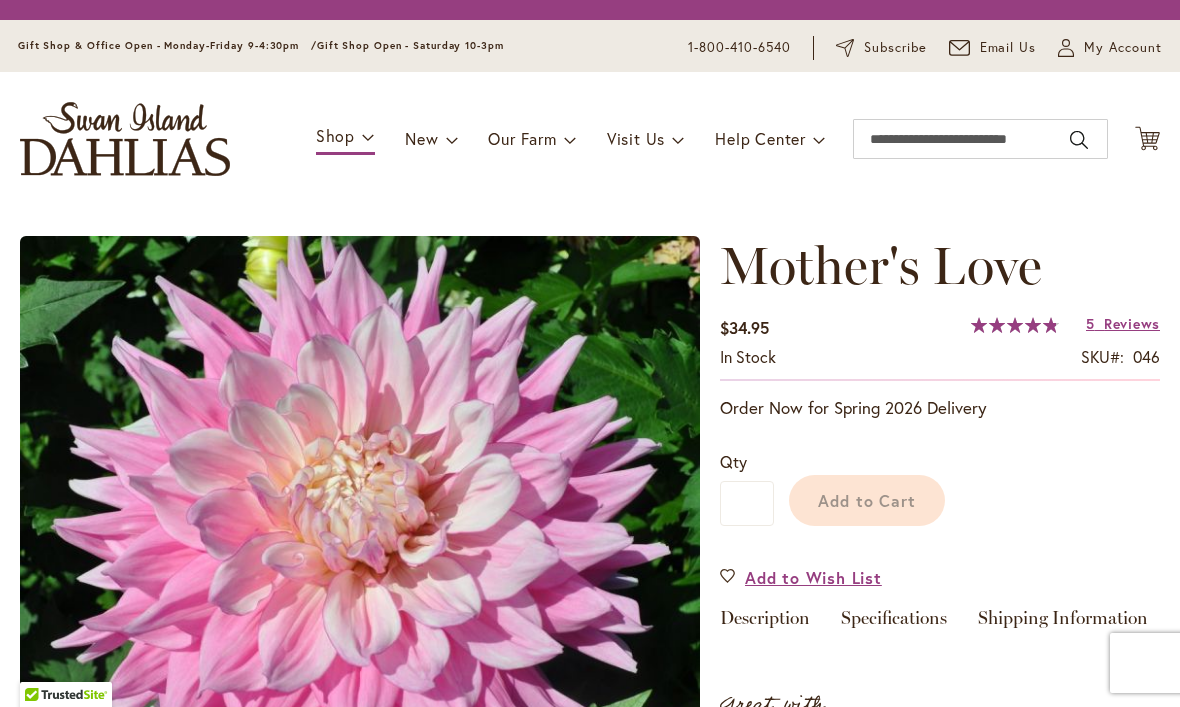 type on "******" 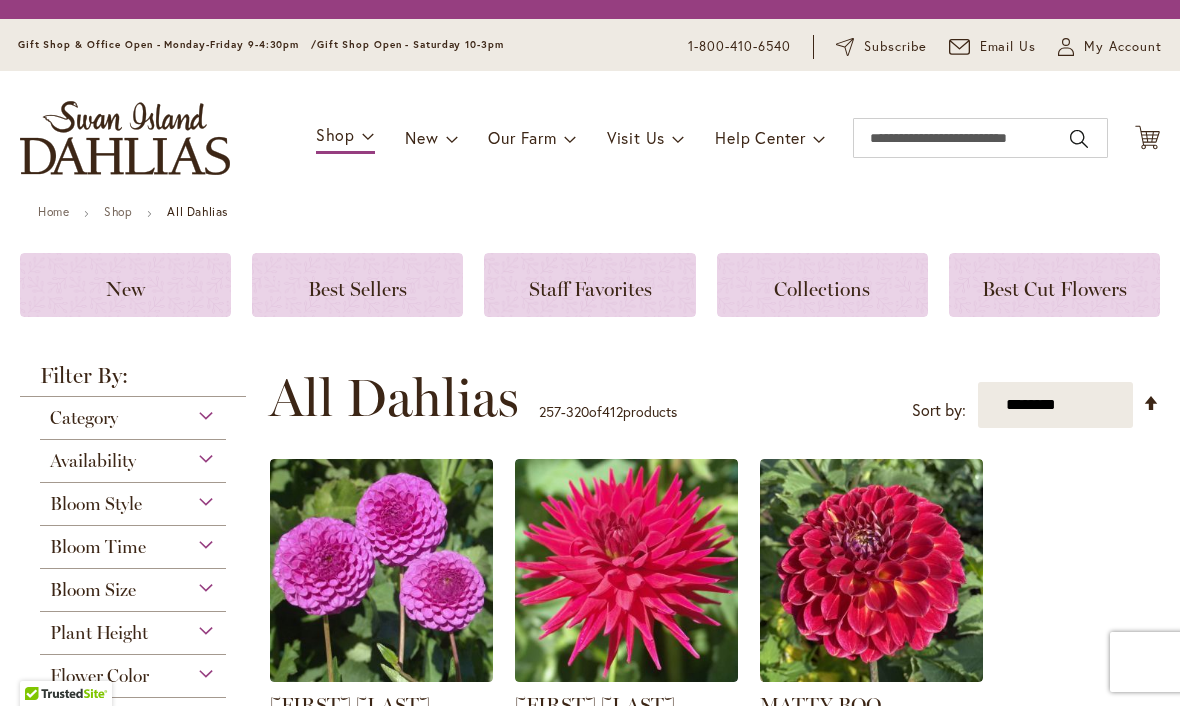 scroll, scrollTop: 1, scrollLeft: 0, axis: vertical 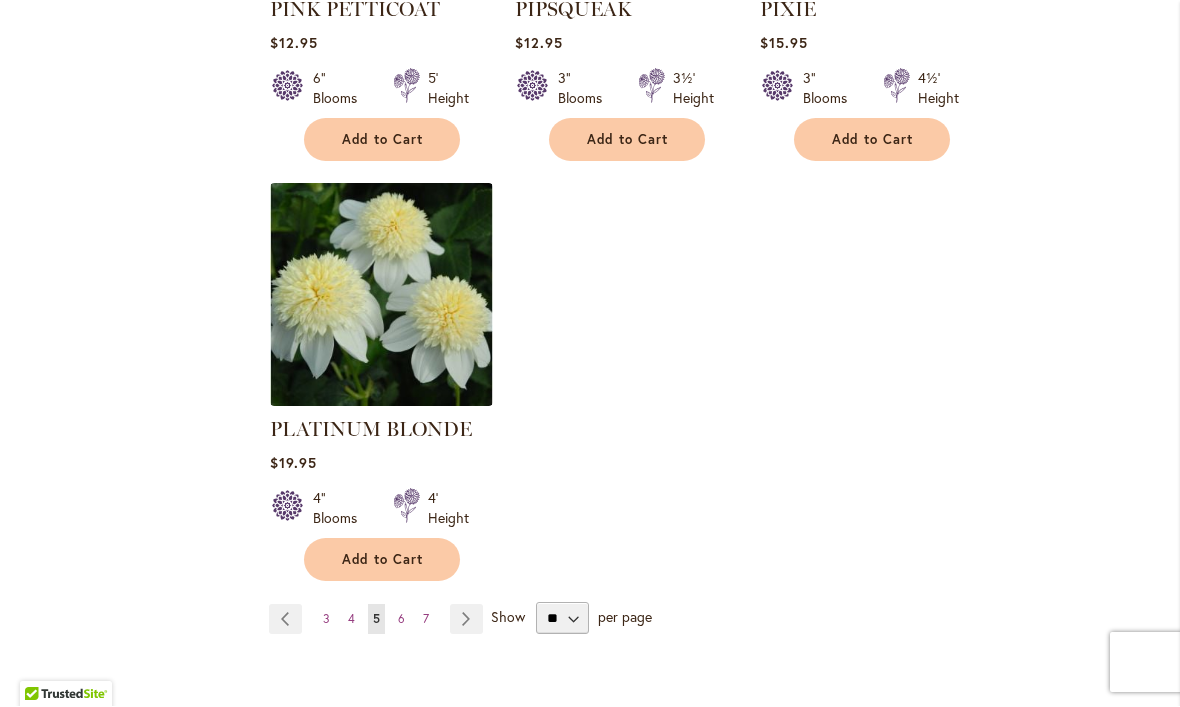 click on "6" at bounding box center [401, 619] 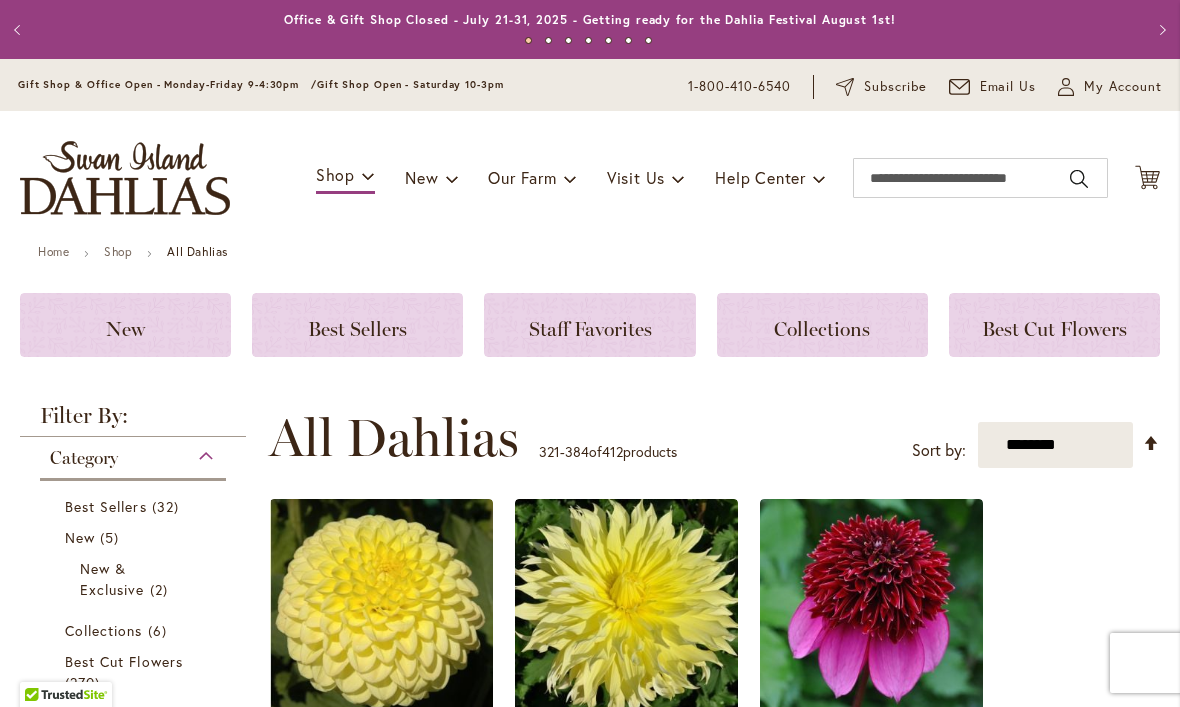 scroll, scrollTop: 1, scrollLeft: 0, axis: vertical 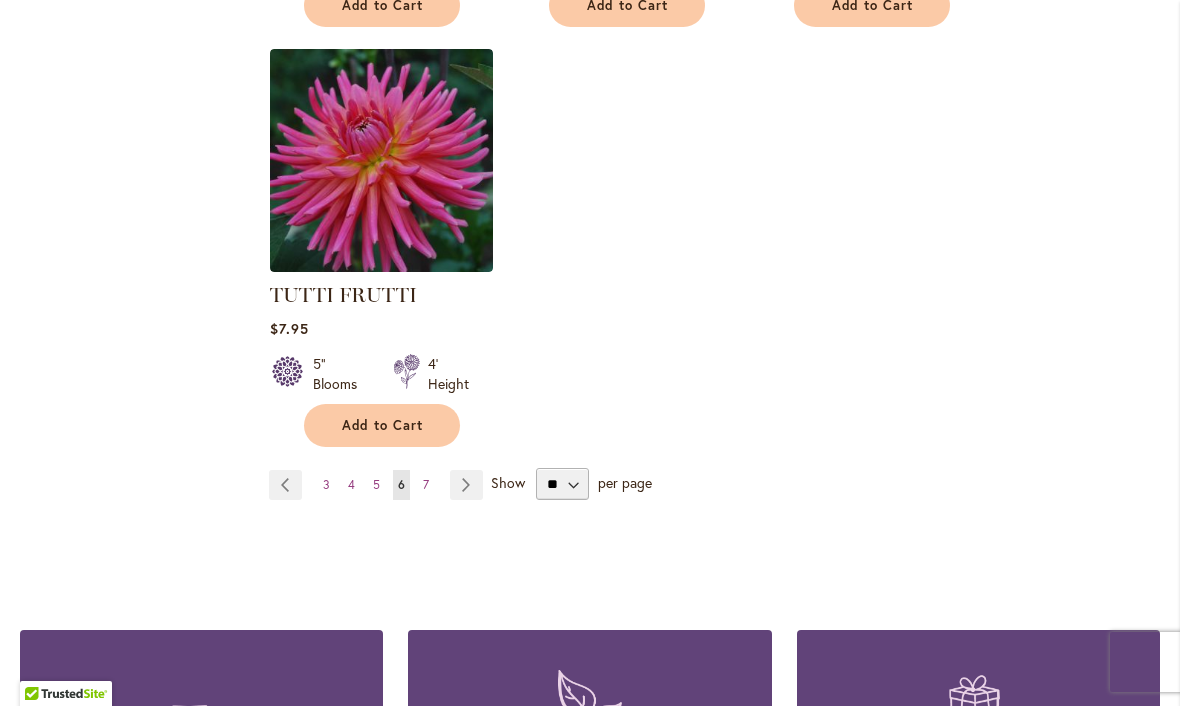 click on "Page
7" at bounding box center [426, 486] 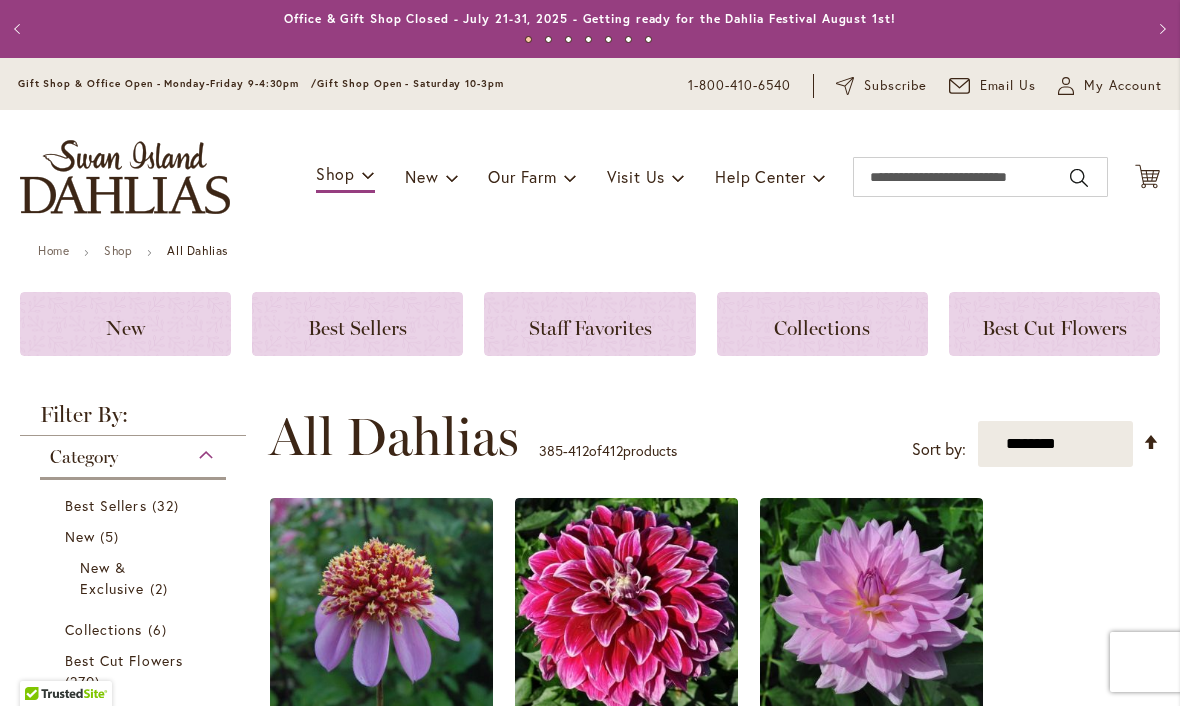 scroll, scrollTop: 1, scrollLeft: 0, axis: vertical 